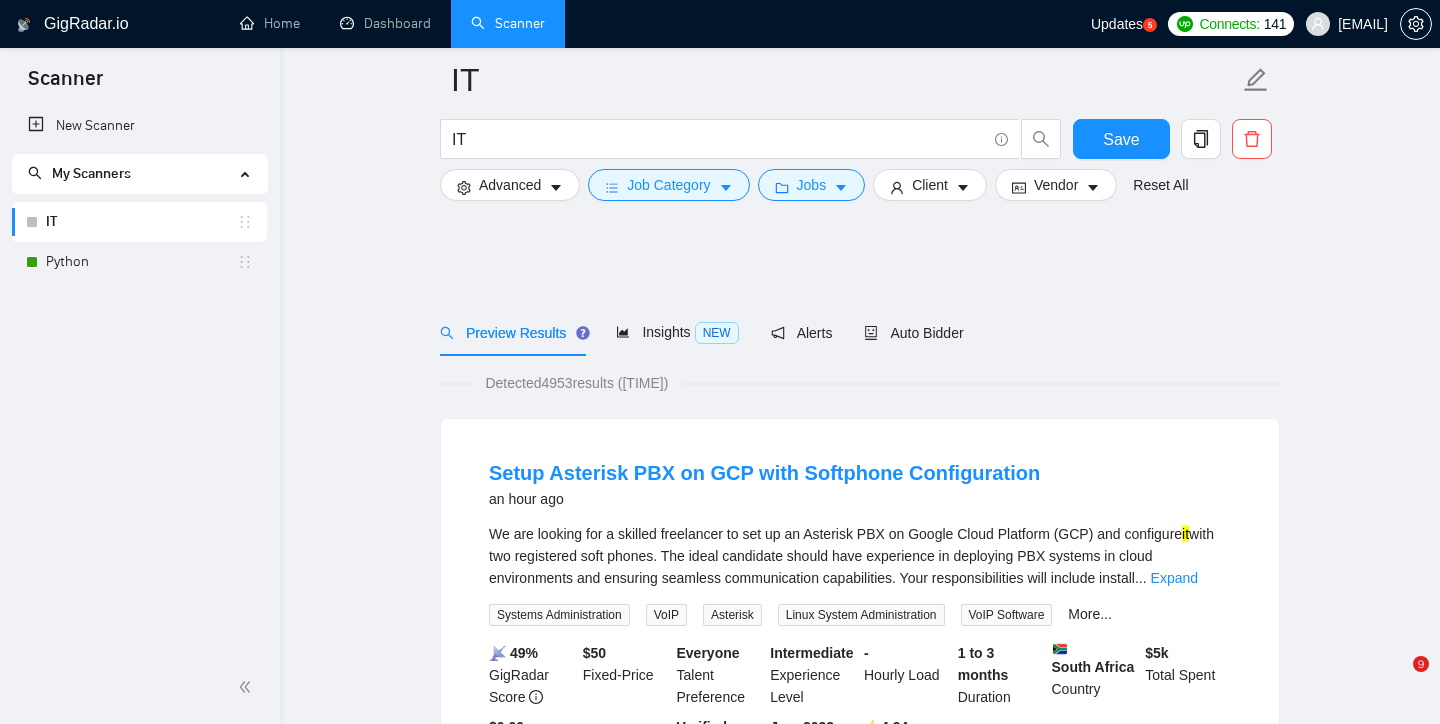 scroll, scrollTop: 103, scrollLeft: 0, axis: vertical 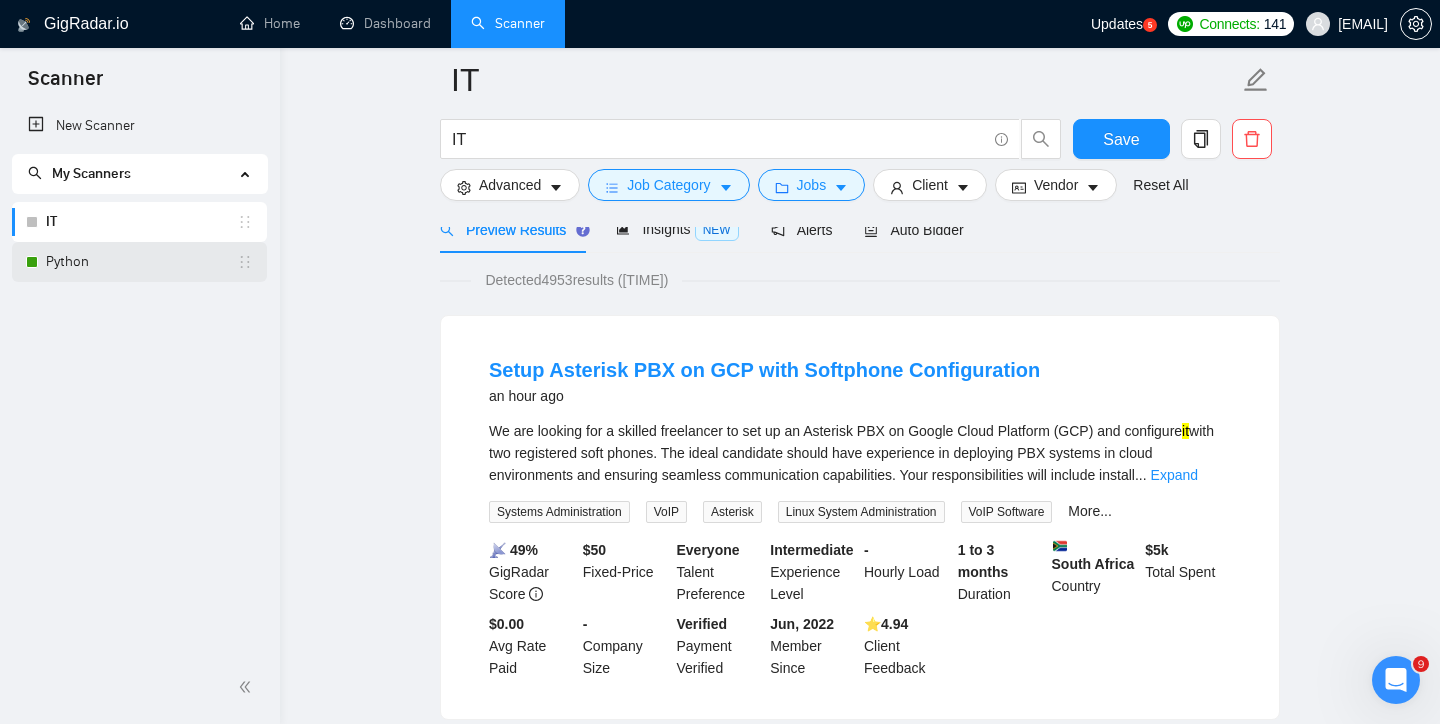 click on "Python" at bounding box center (141, 262) 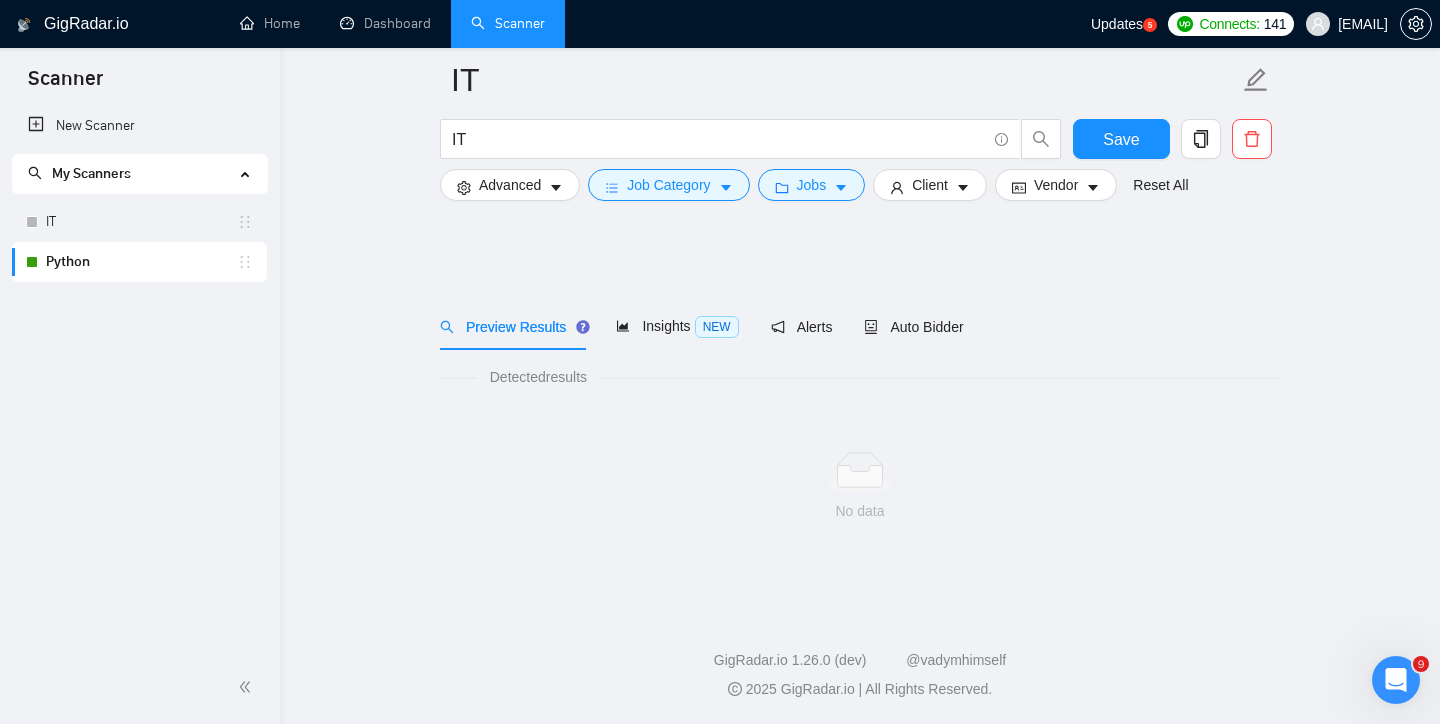 scroll, scrollTop: 6, scrollLeft: 0, axis: vertical 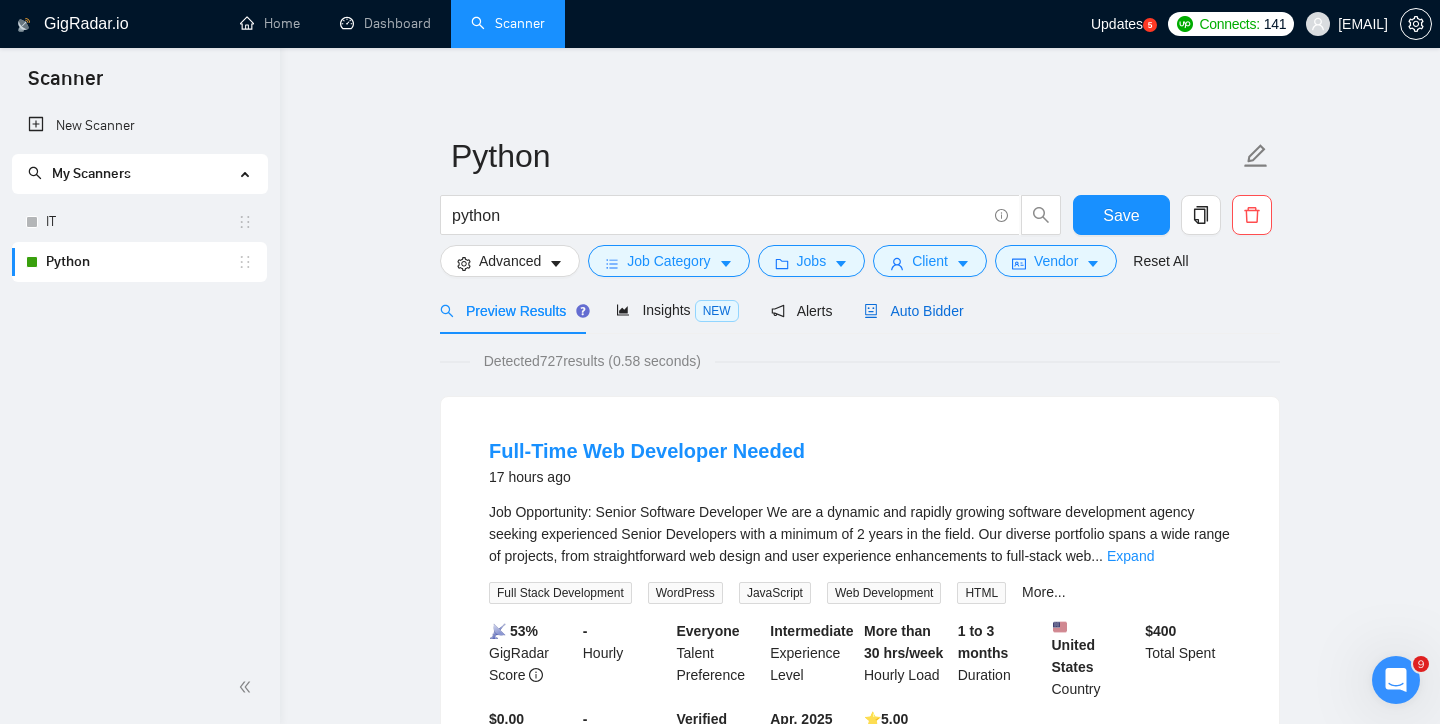 click on "Auto Bidder" at bounding box center (913, 311) 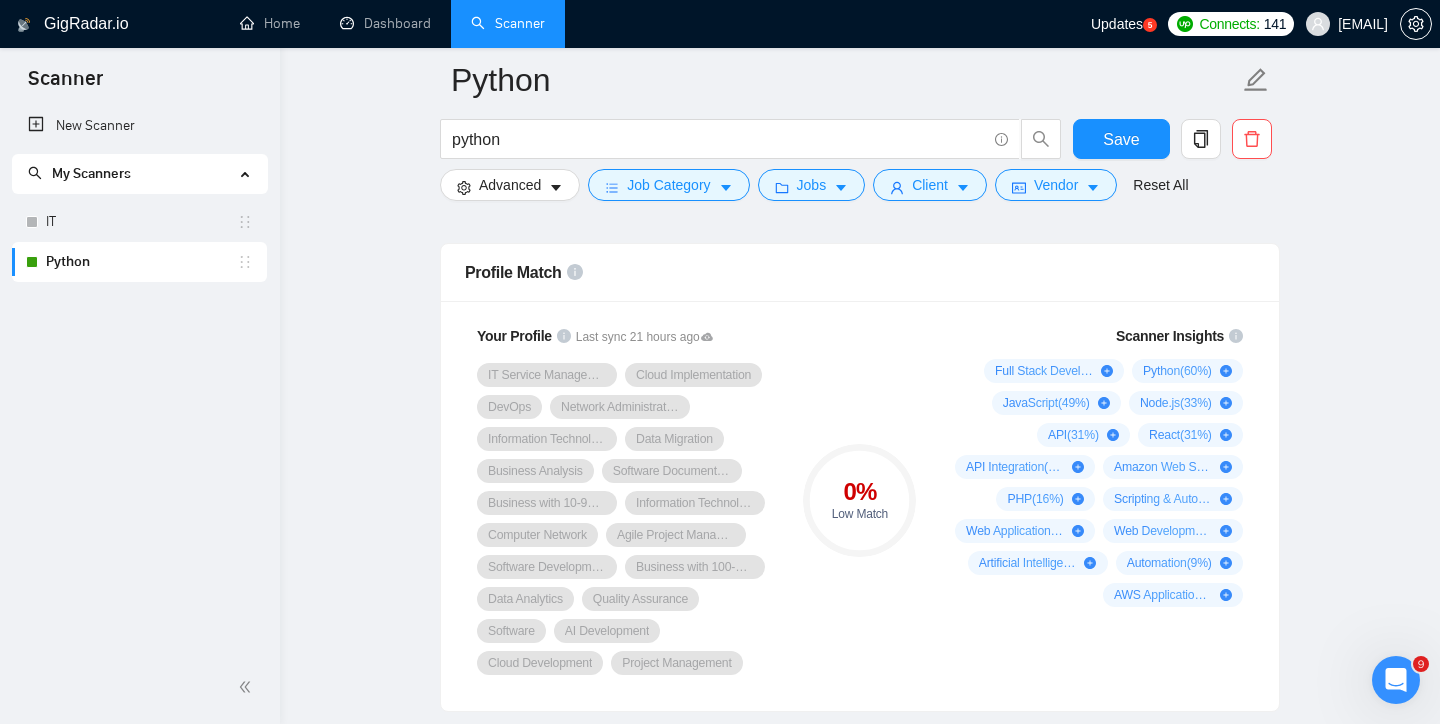 scroll, scrollTop: 1279, scrollLeft: 0, axis: vertical 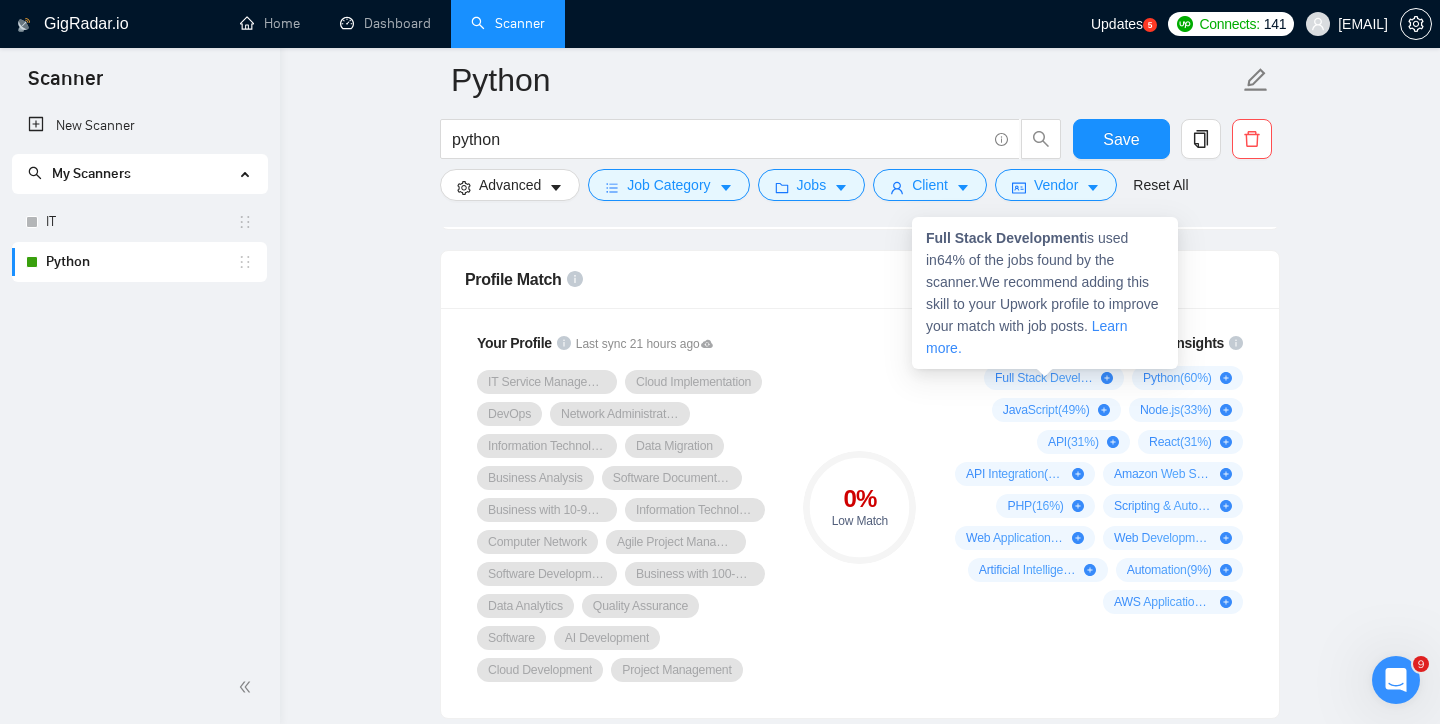 click 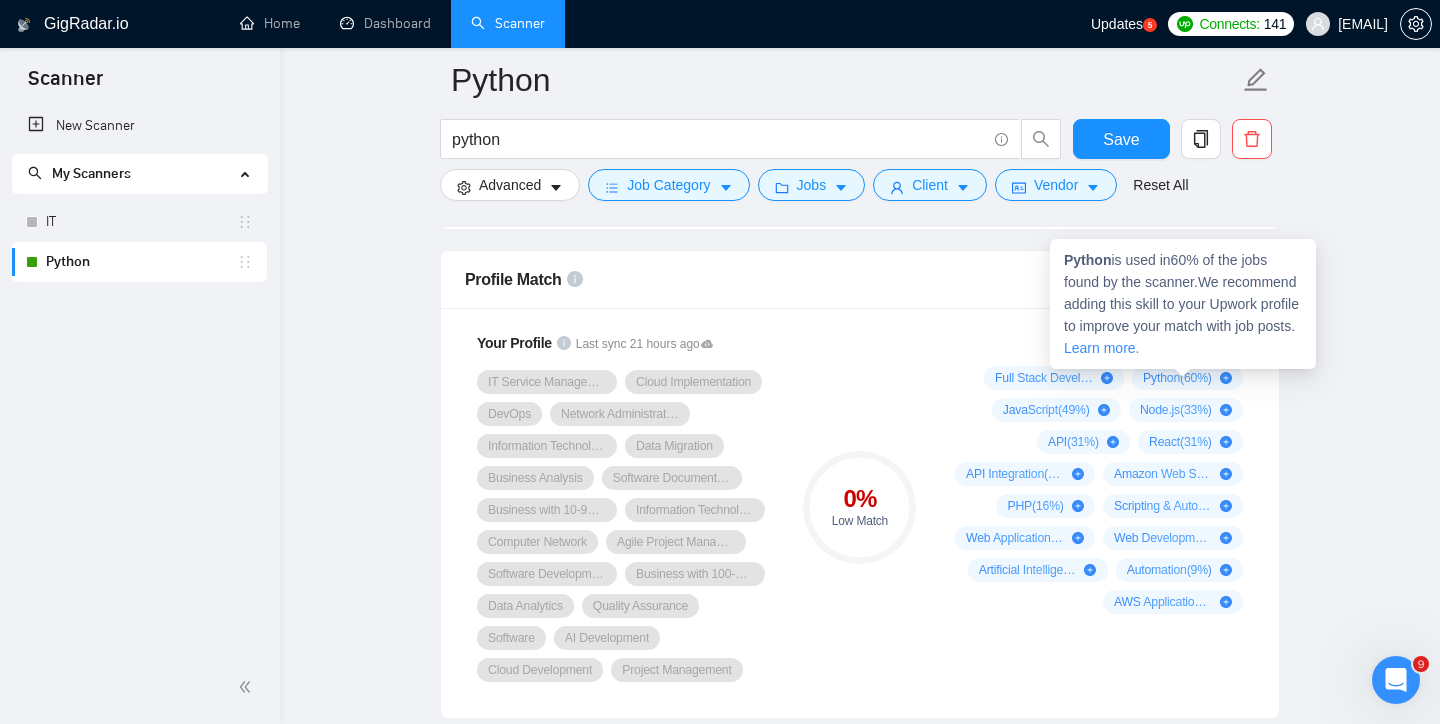 click 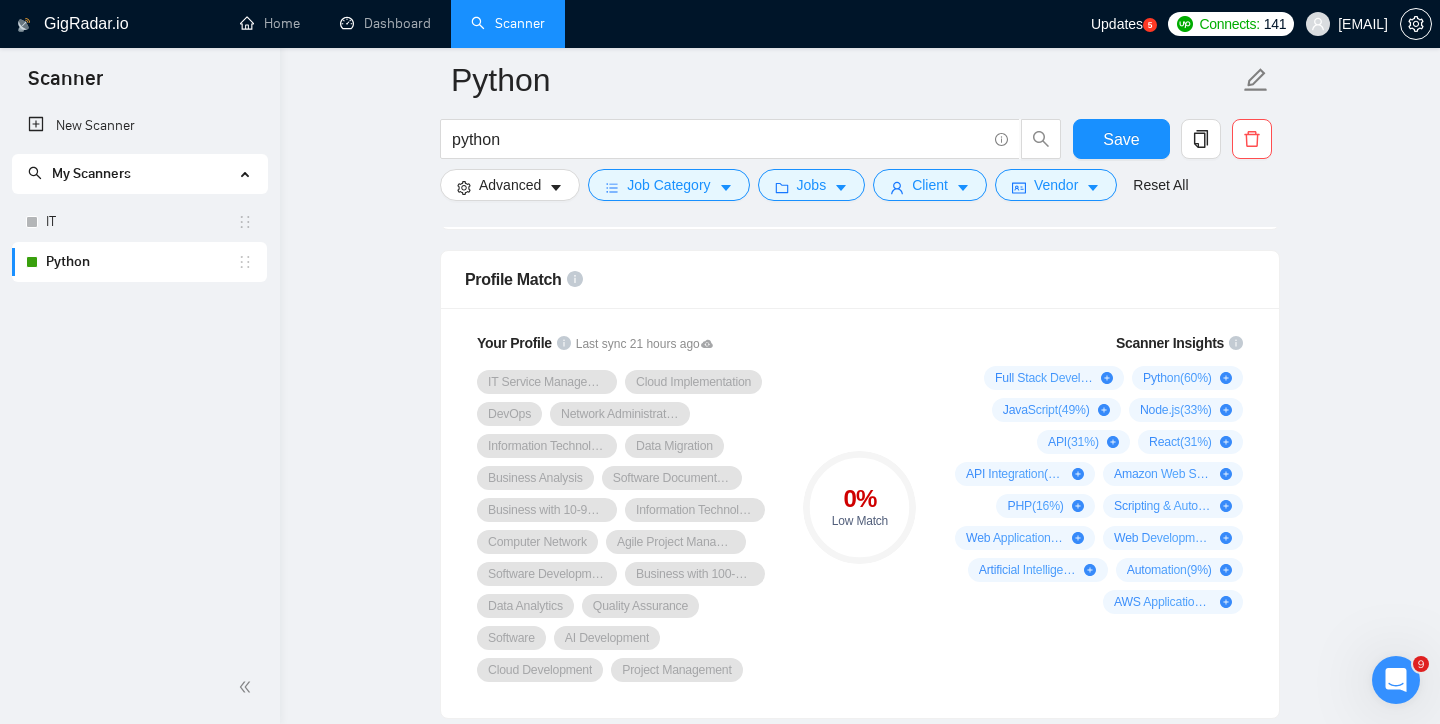 click on "0 %" at bounding box center (859, 499) 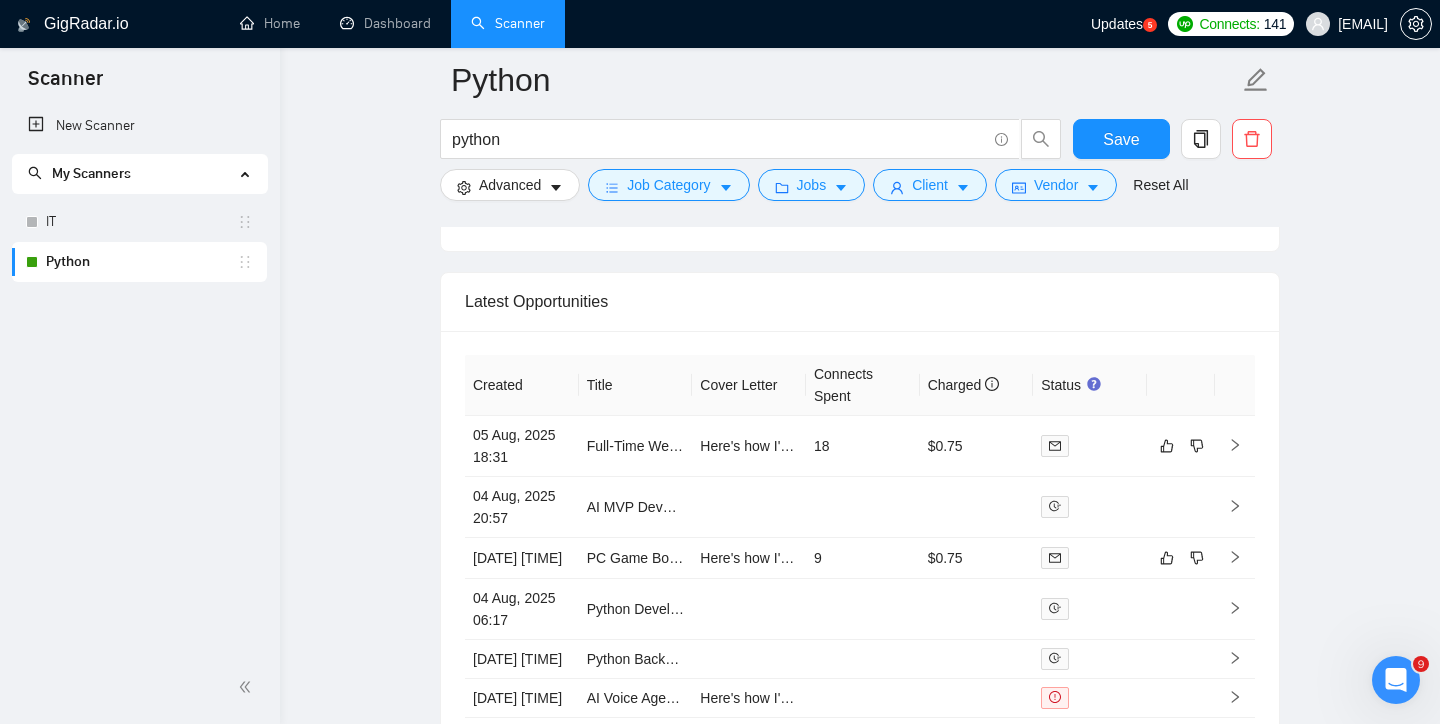 scroll, scrollTop: 5155, scrollLeft: 0, axis: vertical 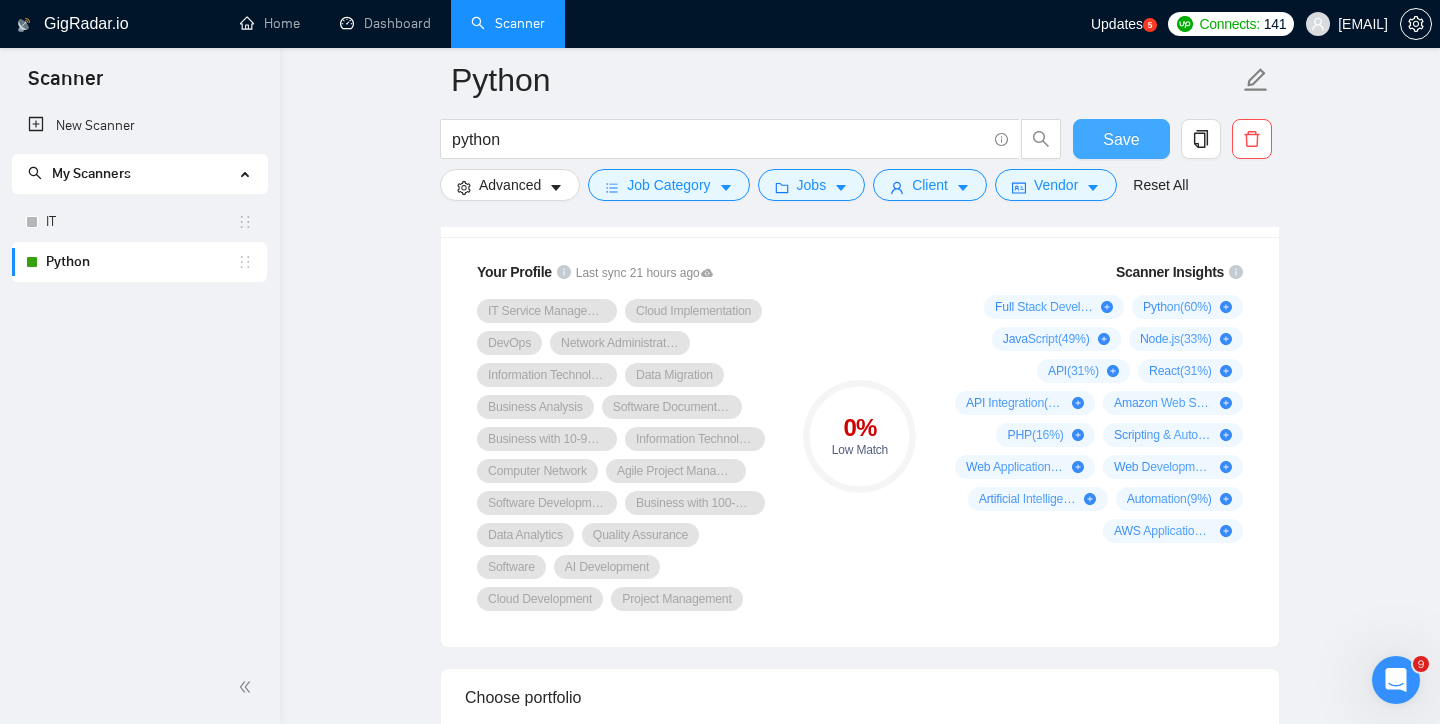 click on "Save" at bounding box center (1121, 139) 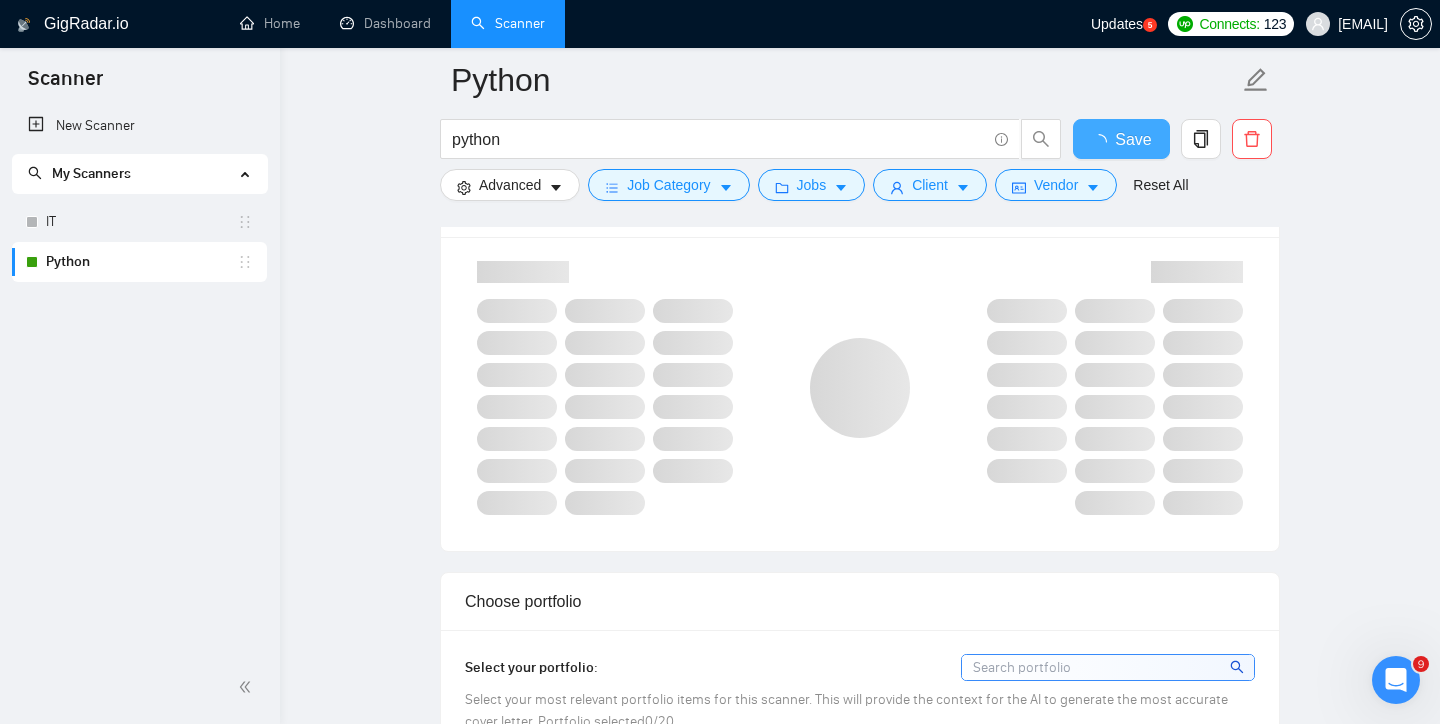 type 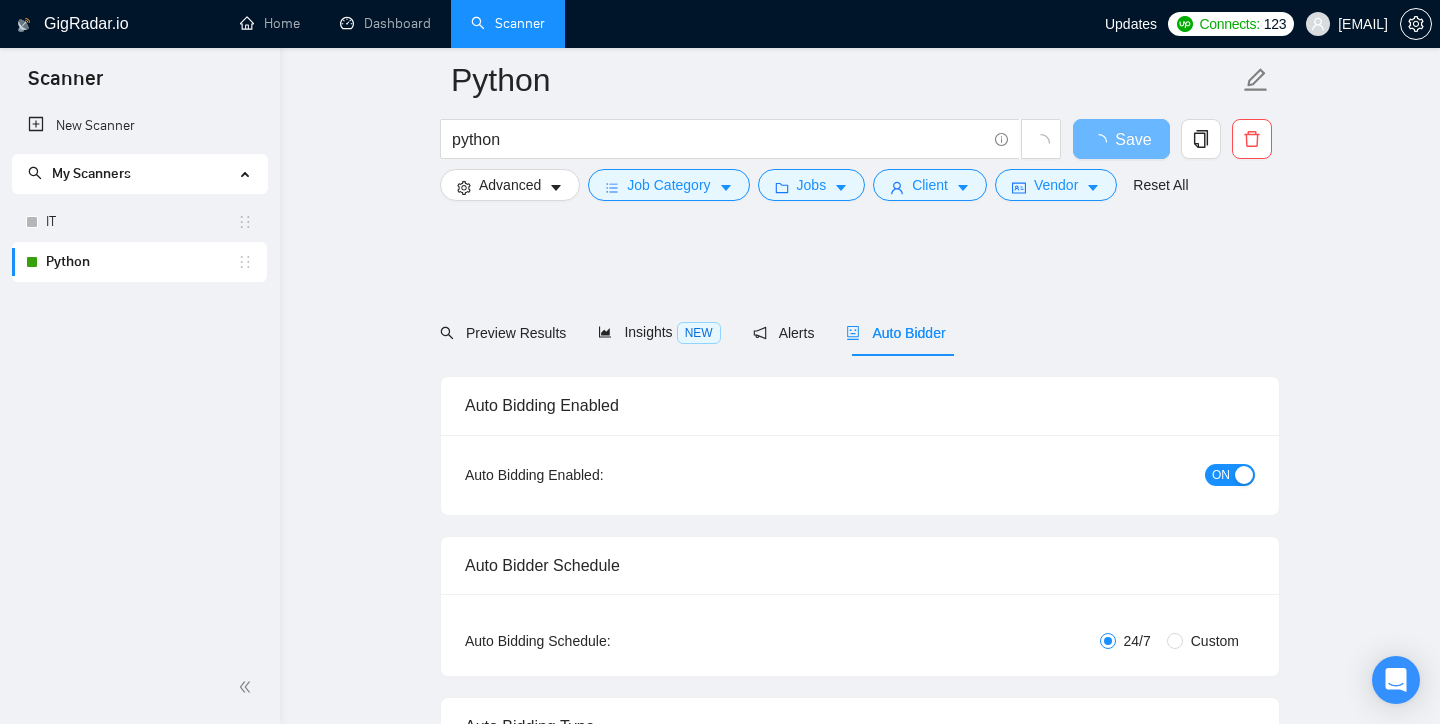 scroll, scrollTop: 1350, scrollLeft: 0, axis: vertical 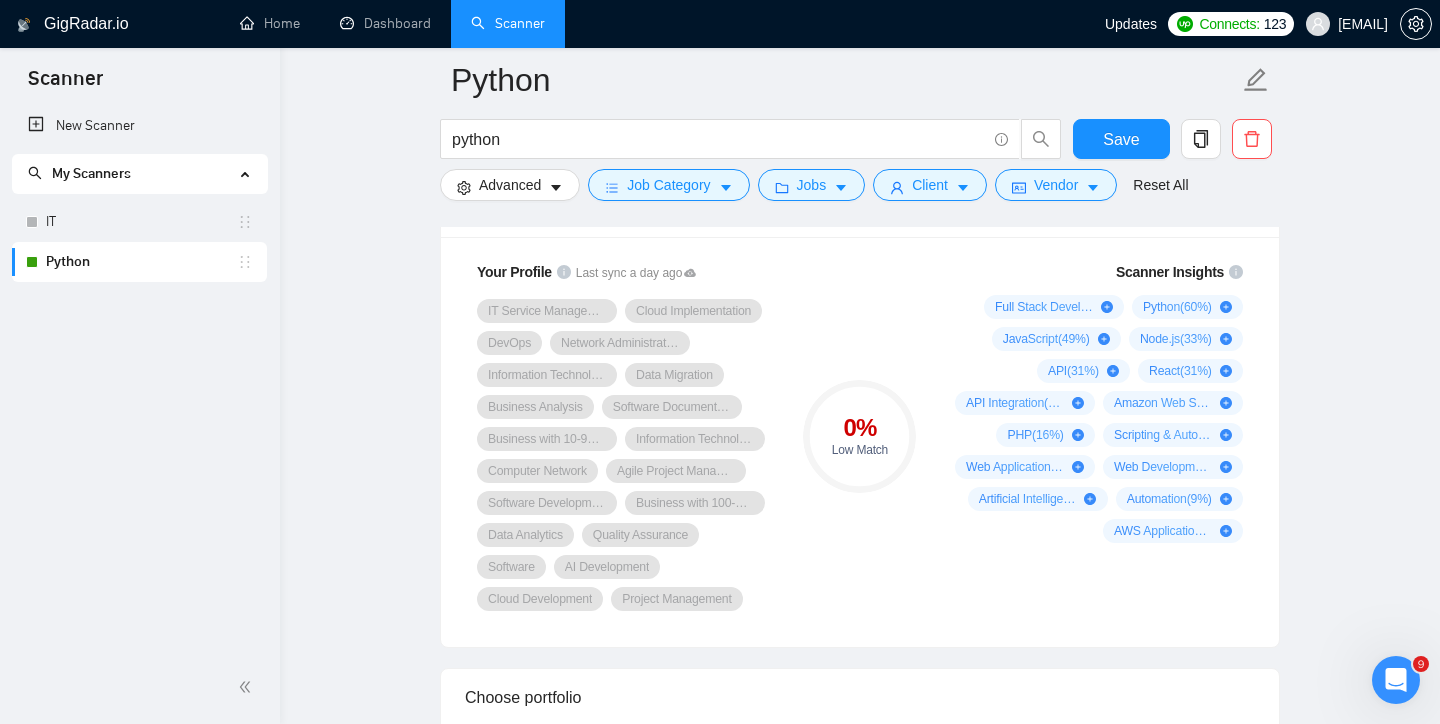 click 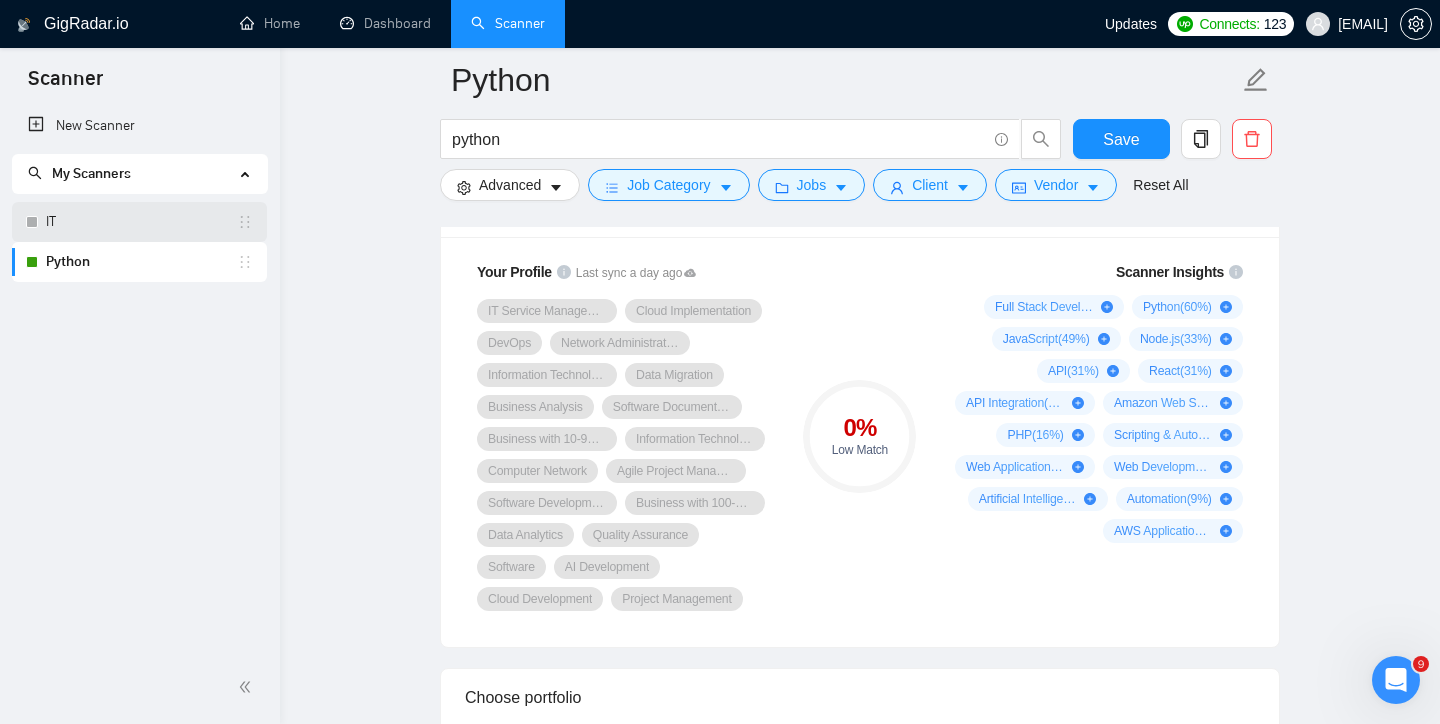 click on "IT" at bounding box center [141, 222] 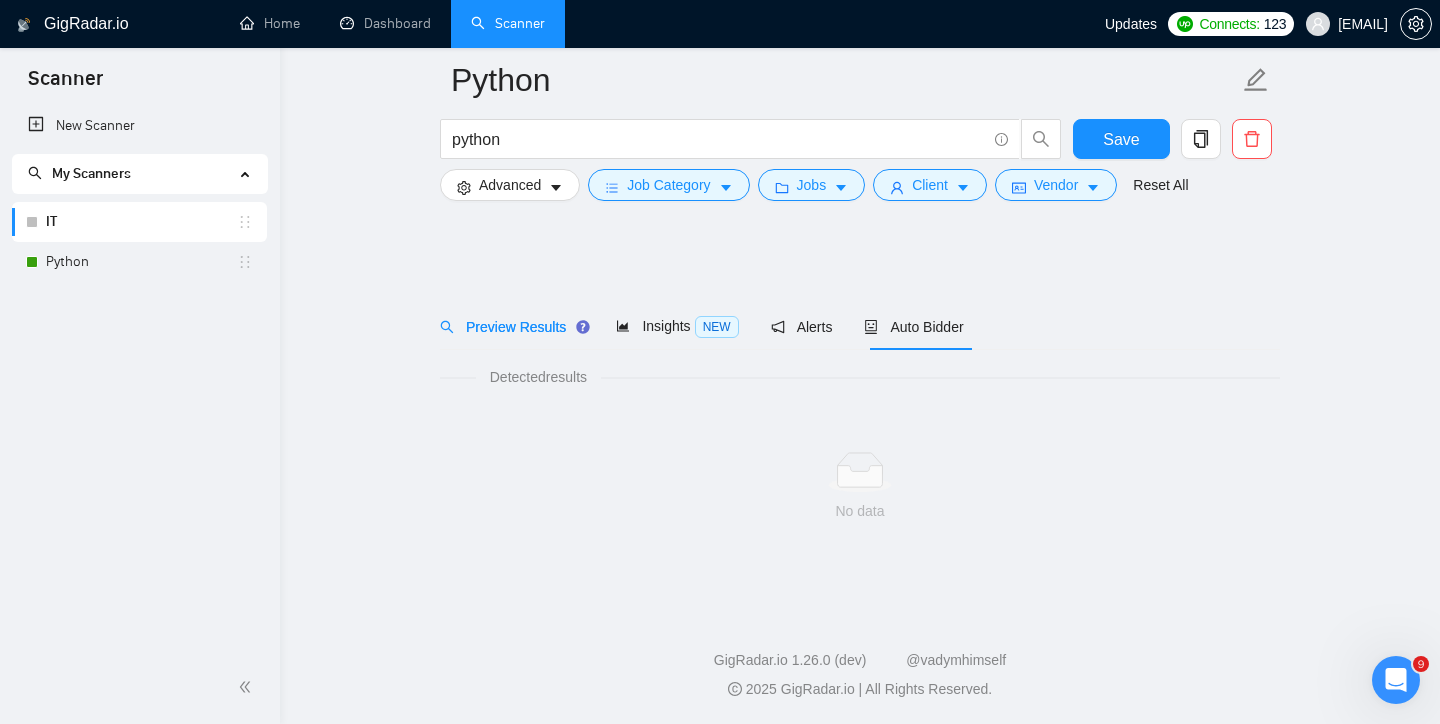 scroll, scrollTop: 6, scrollLeft: 0, axis: vertical 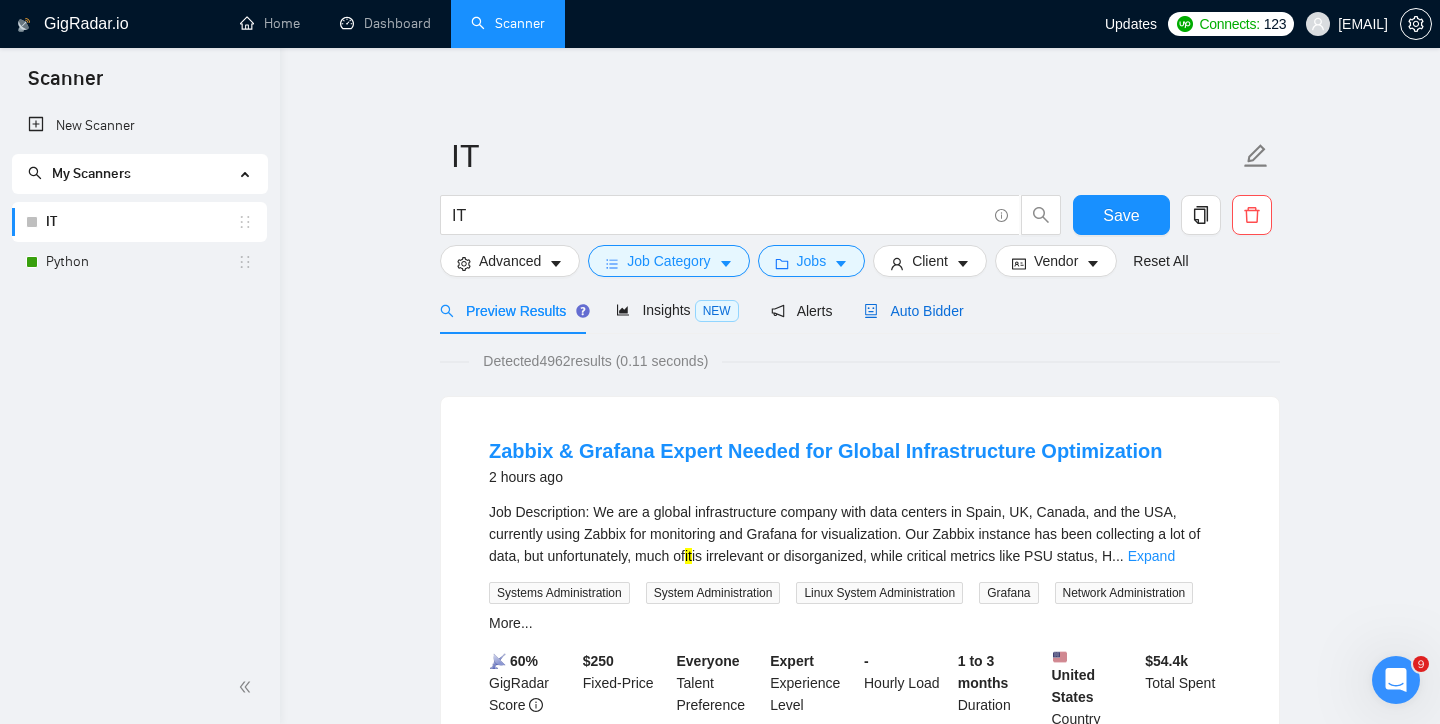 click on "Auto Bidder" at bounding box center [913, 311] 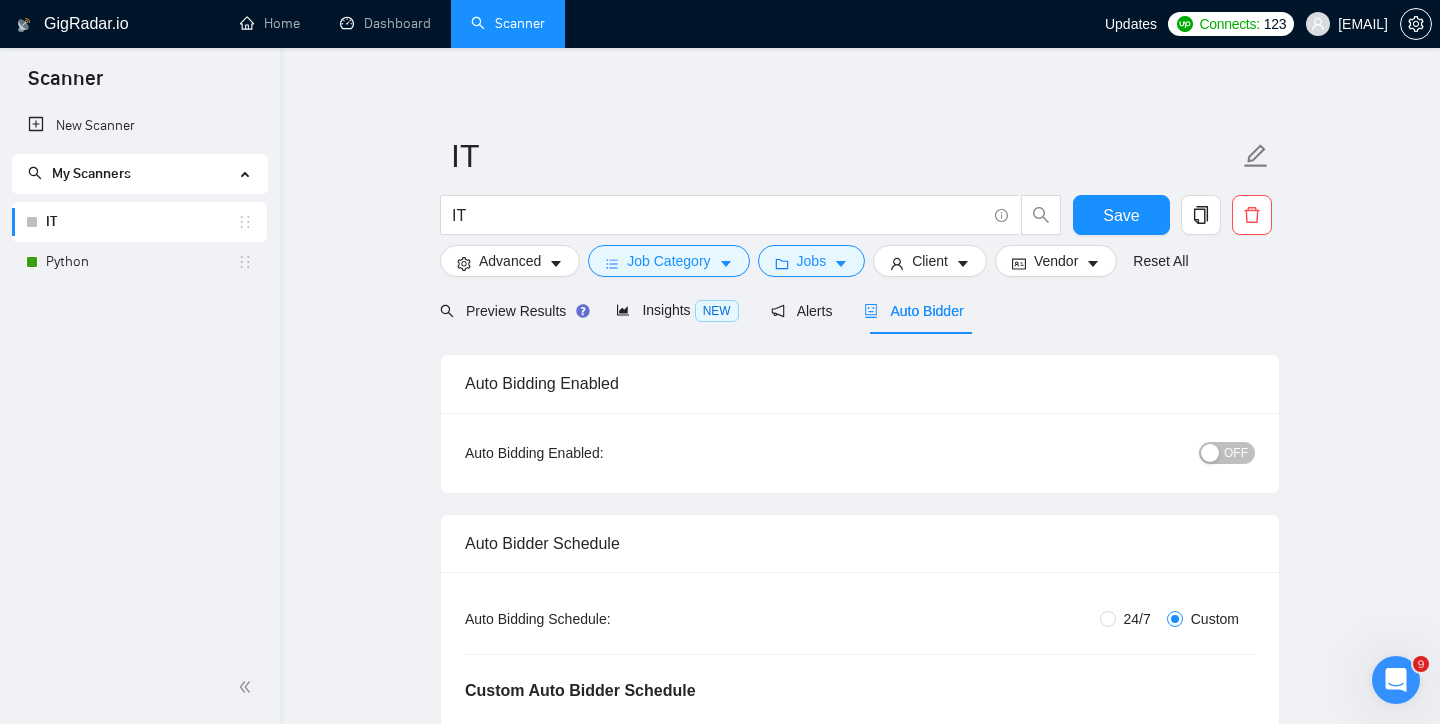 type 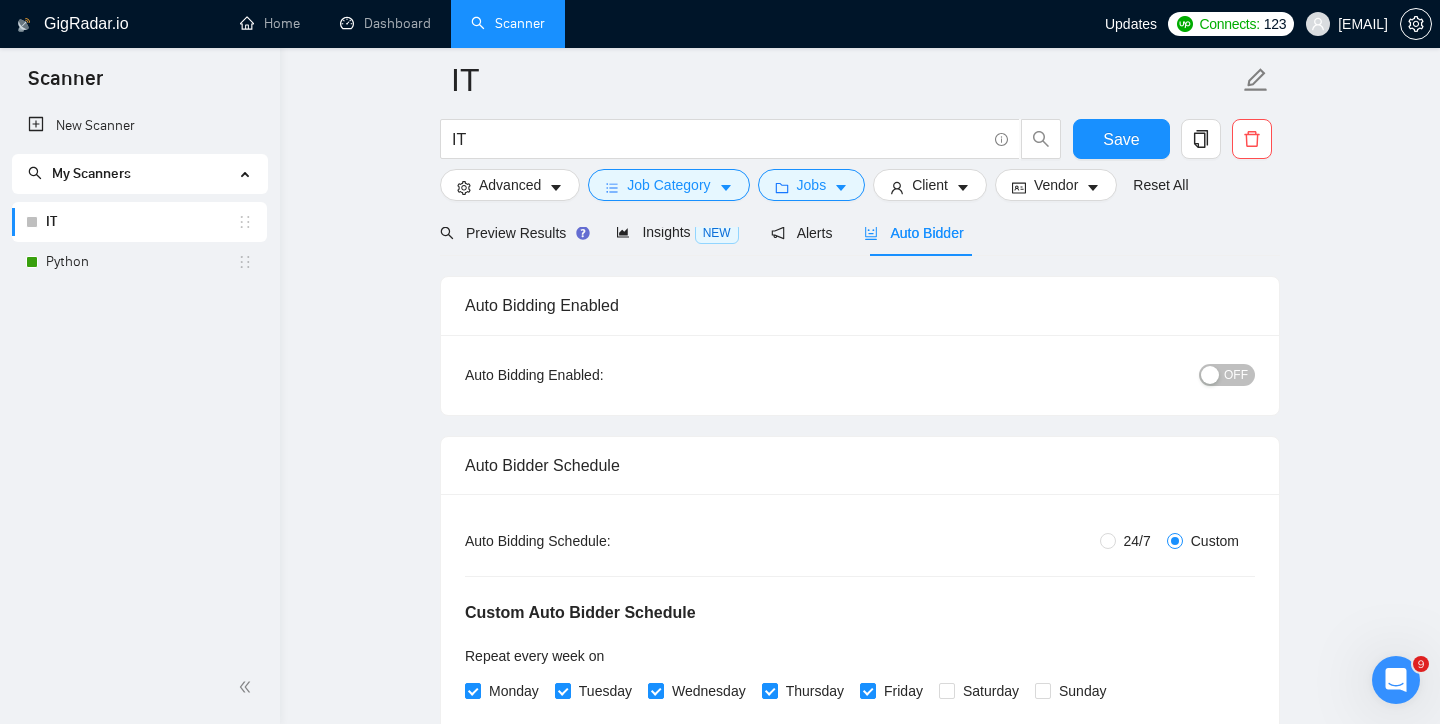 click on "OFF" at bounding box center [1236, 375] 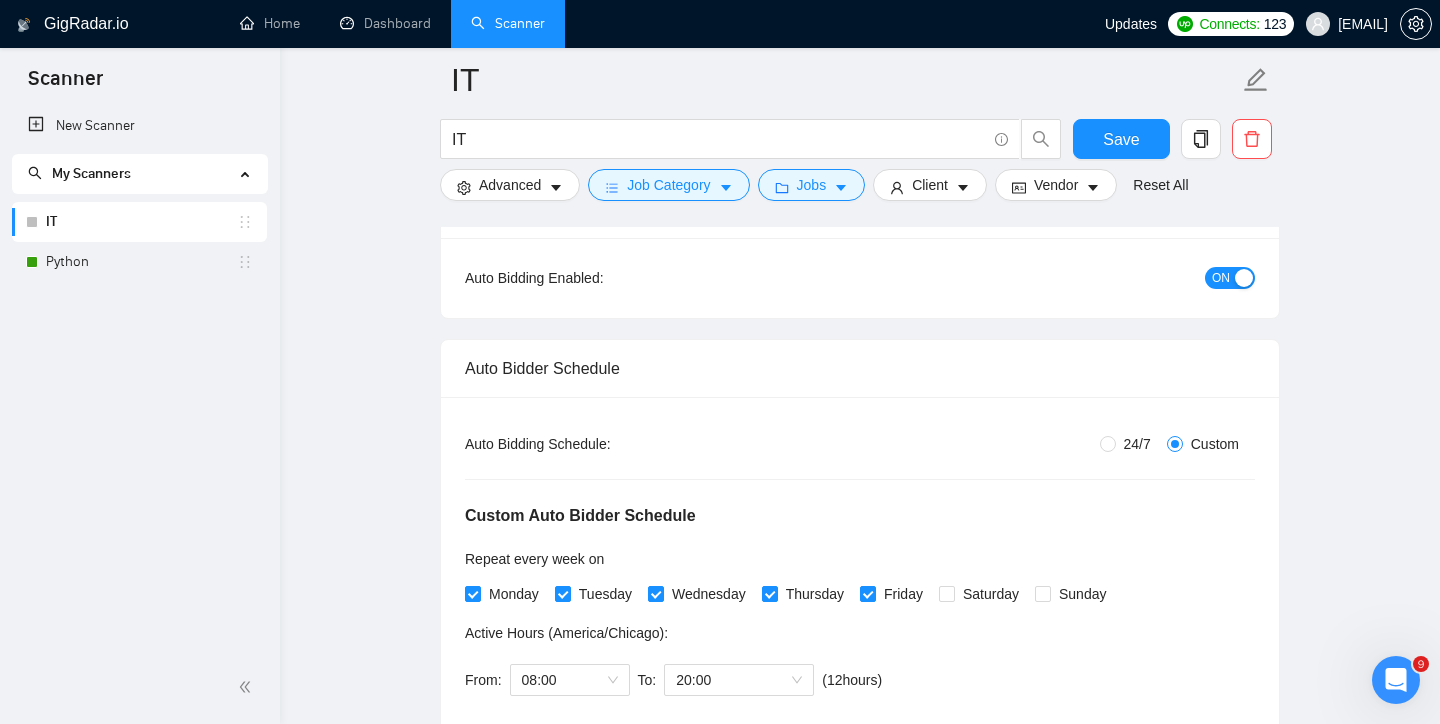 scroll, scrollTop: 233, scrollLeft: 0, axis: vertical 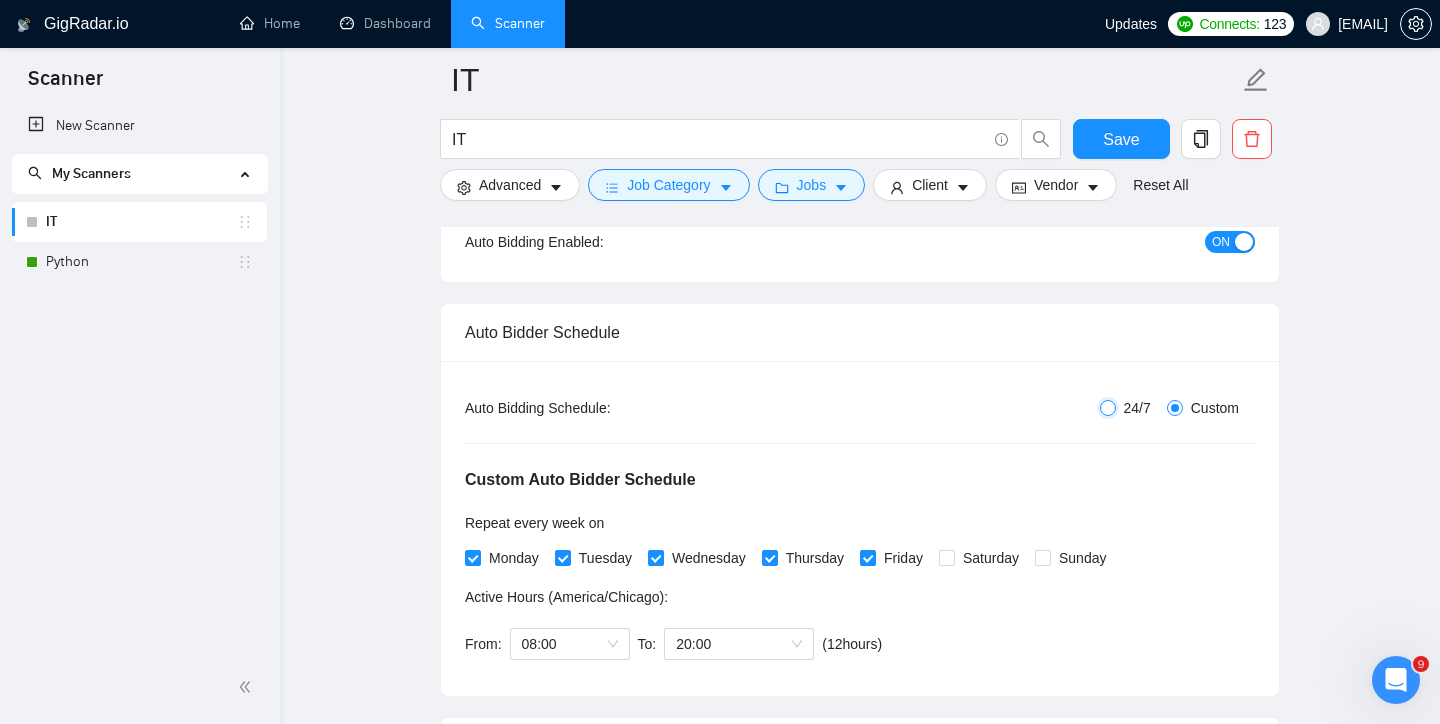 click on "24/7" at bounding box center (1108, 408) 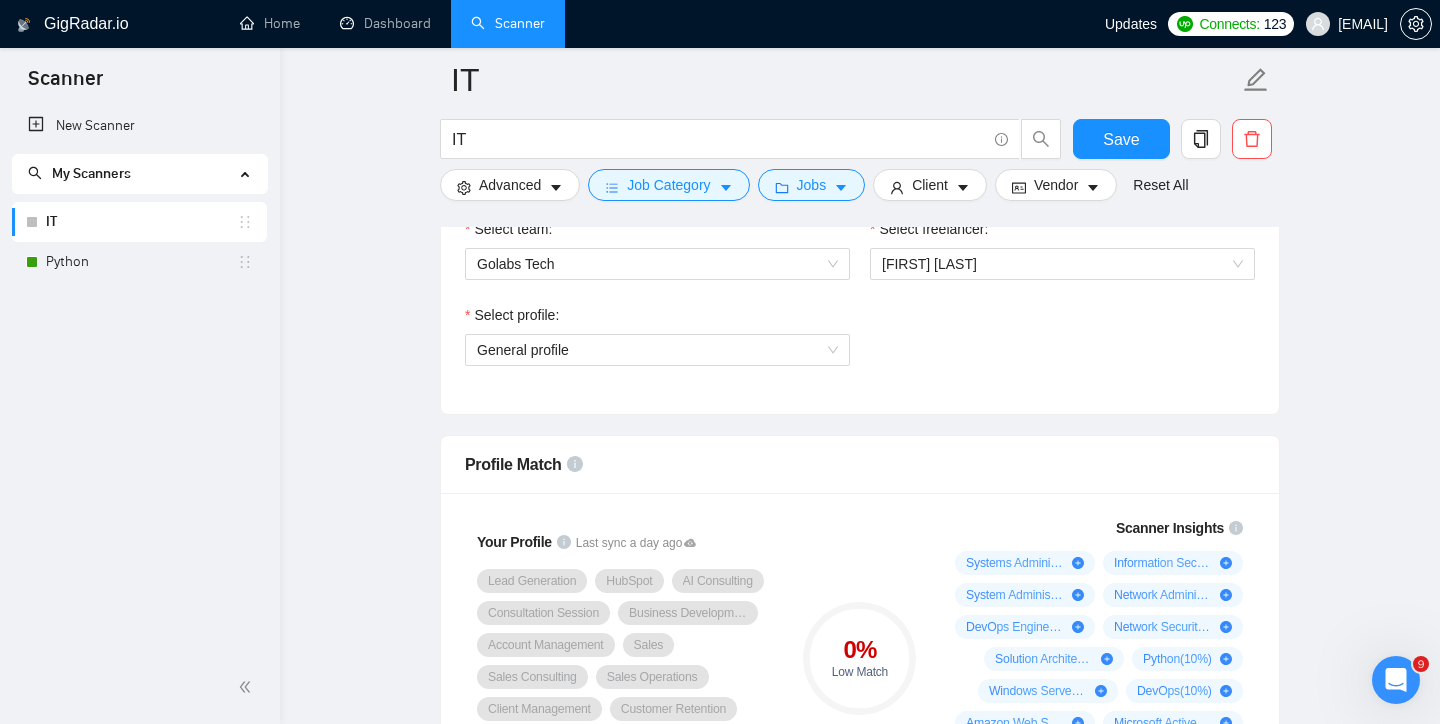 scroll, scrollTop: 1098, scrollLeft: 0, axis: vertical 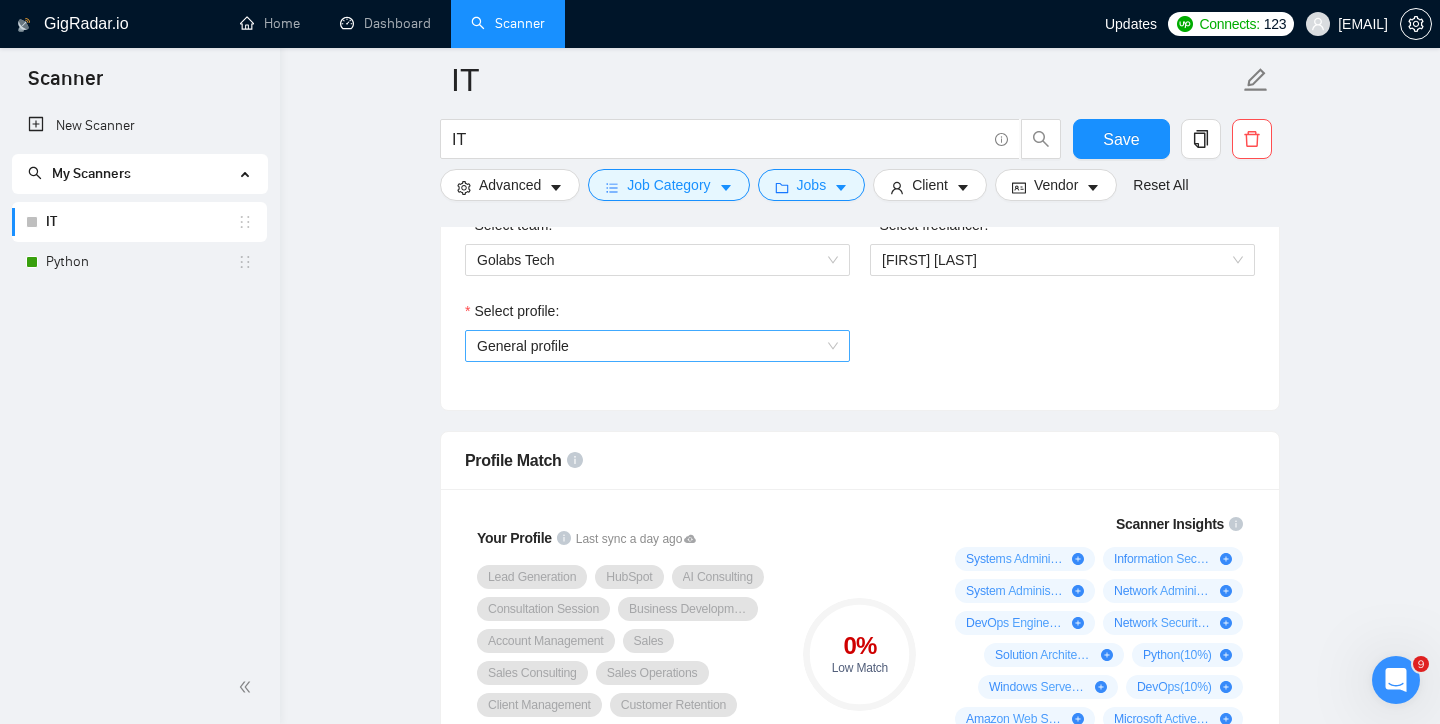 click on "General profile" at bounding box center (657, 346) 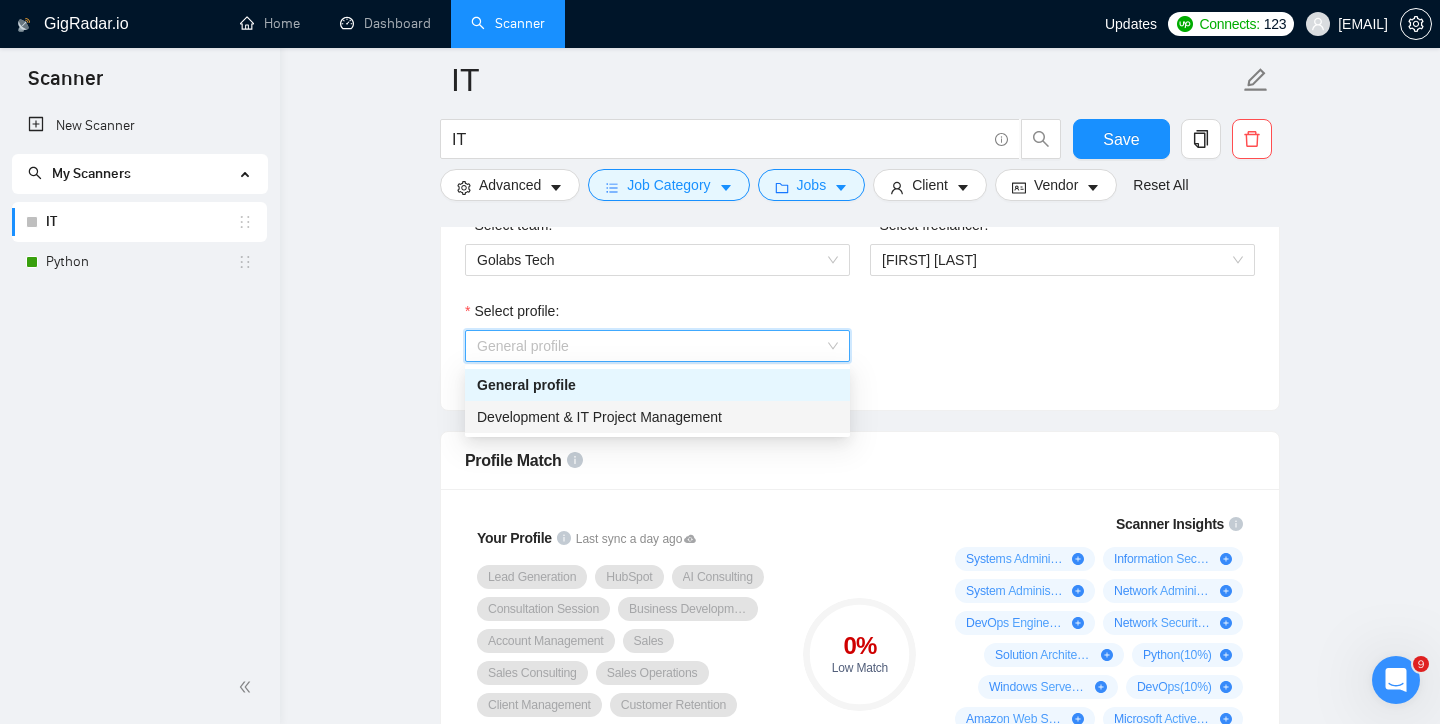 click on "Development & IT Project Management" at bounding box center (599, 417) 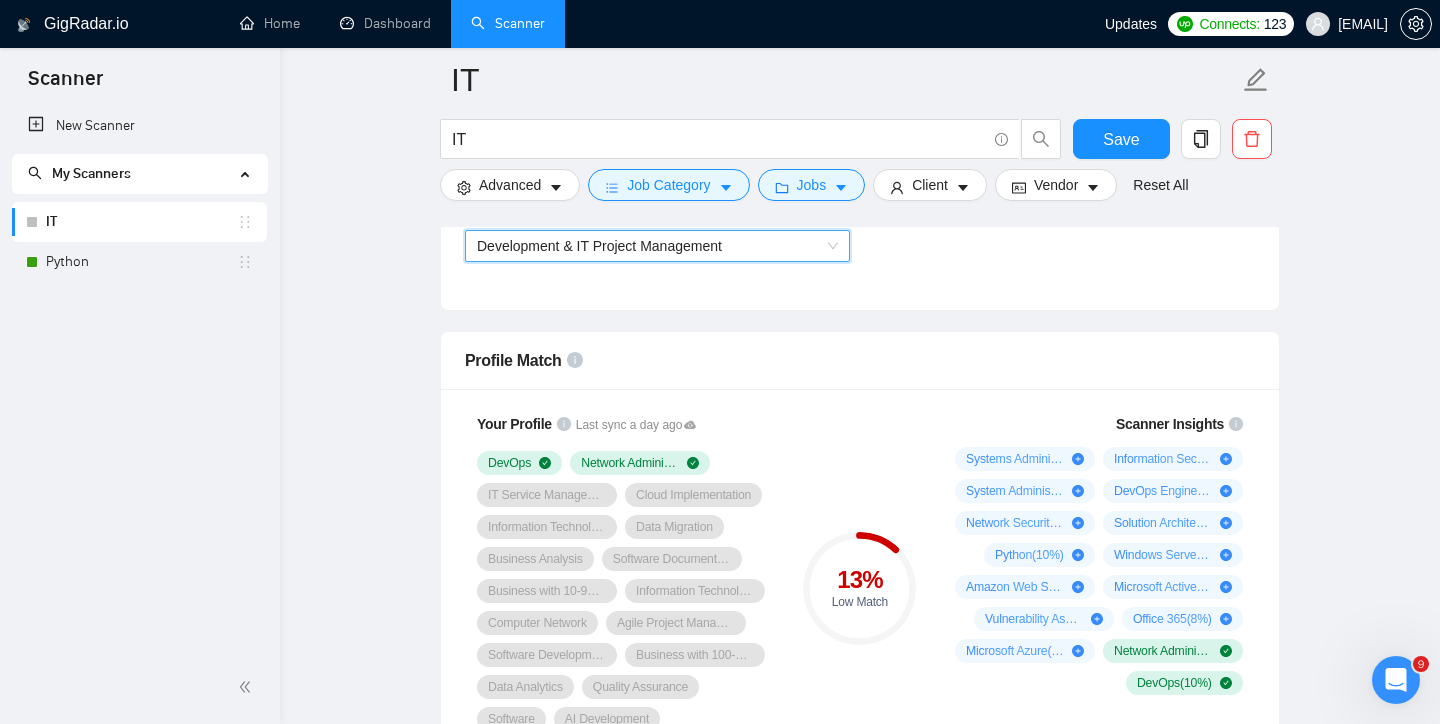 scroll, scrollTop: 1246, scrollLeft: 0, axis: vertical 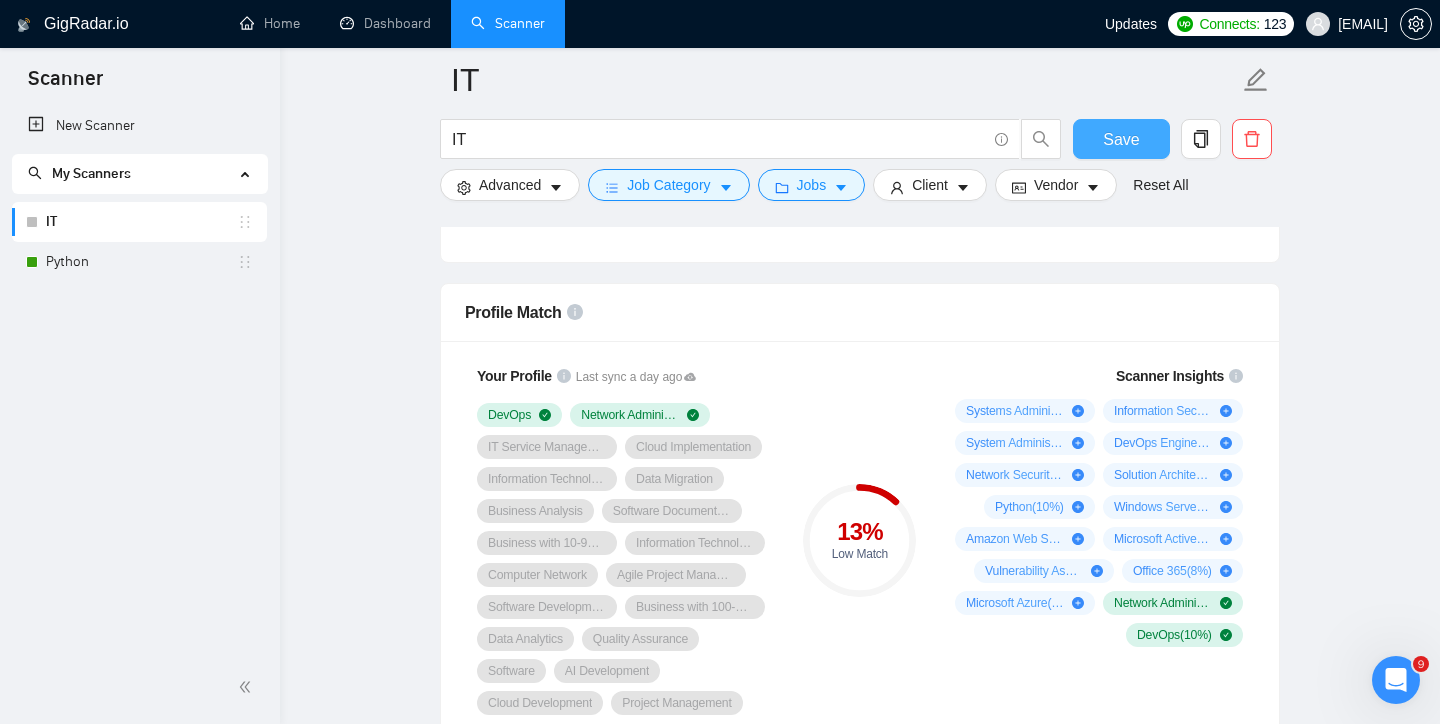 click on "Save" at bounding box center (1121, 139) 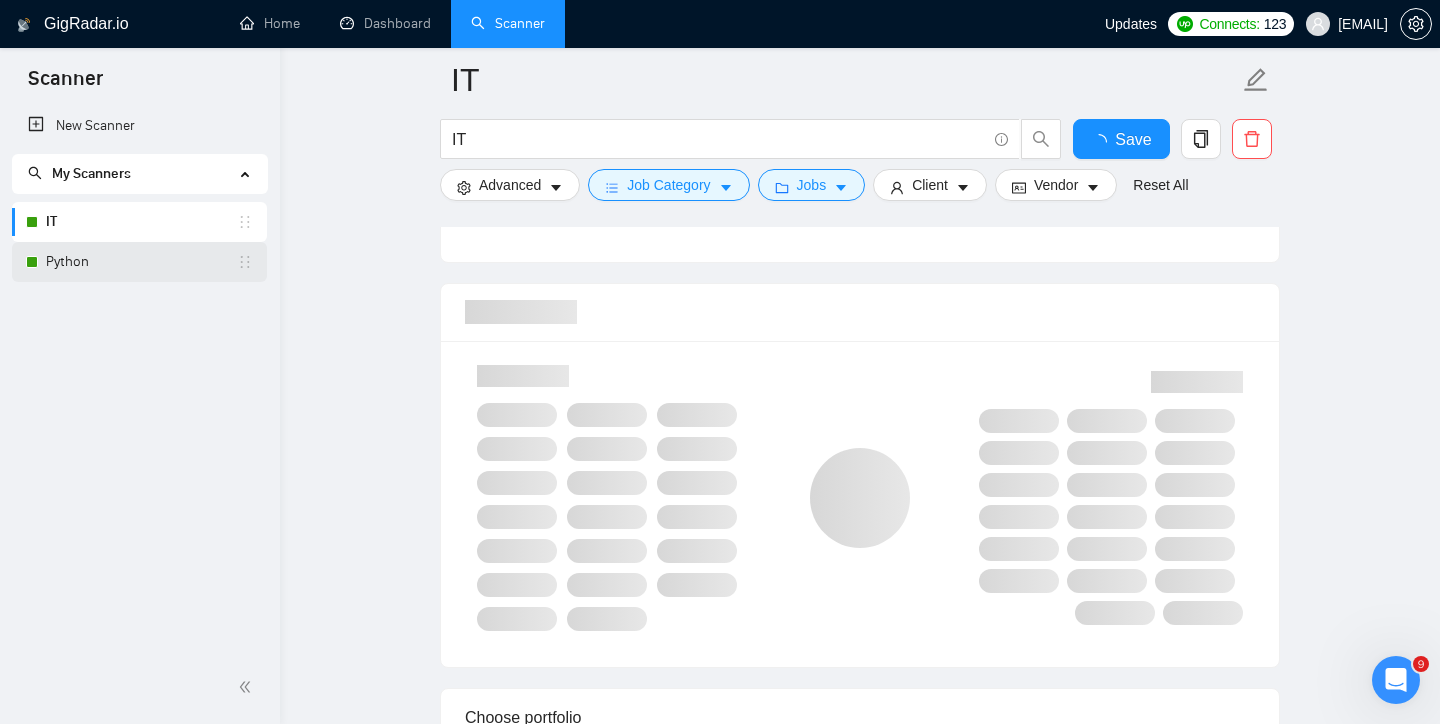 click on "Python" at bounding box center [141, 262] 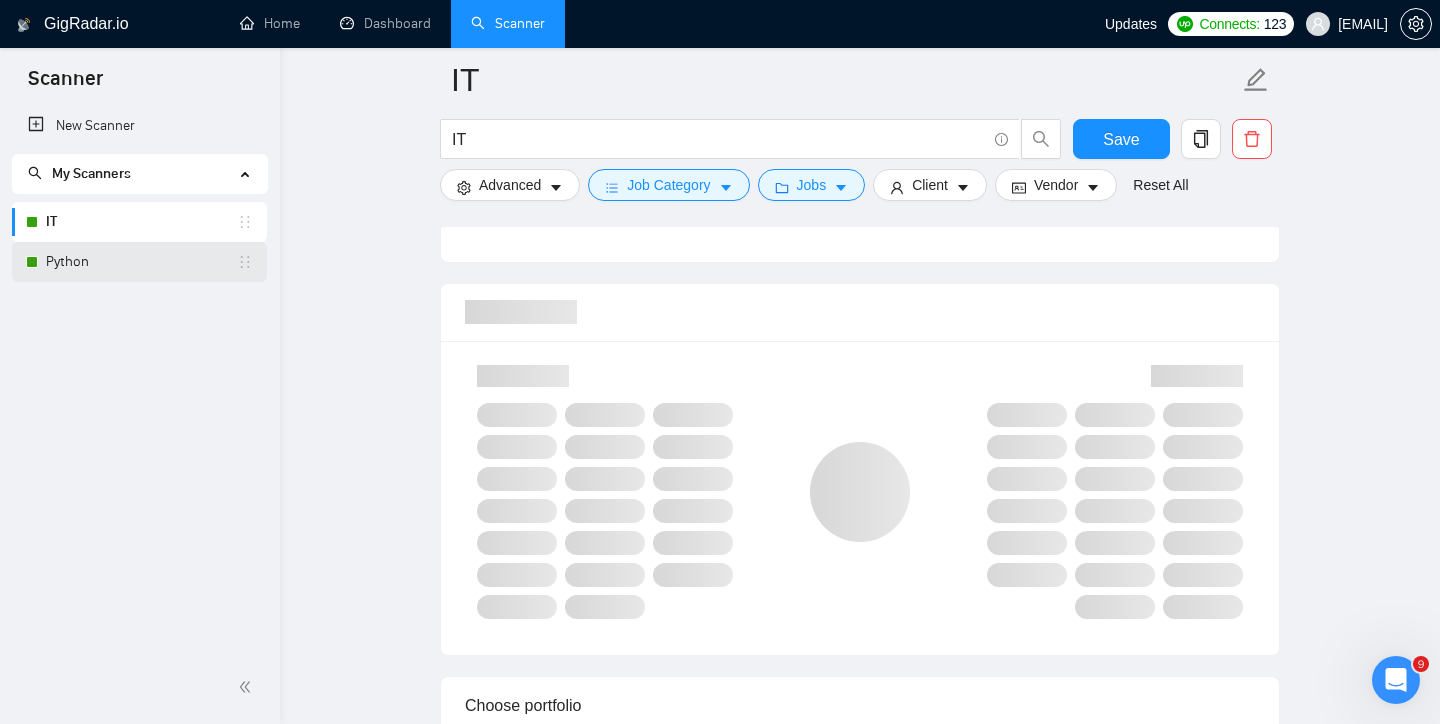 scroll, scrollTop: 6, scrollLeft: 0, axis: vertical 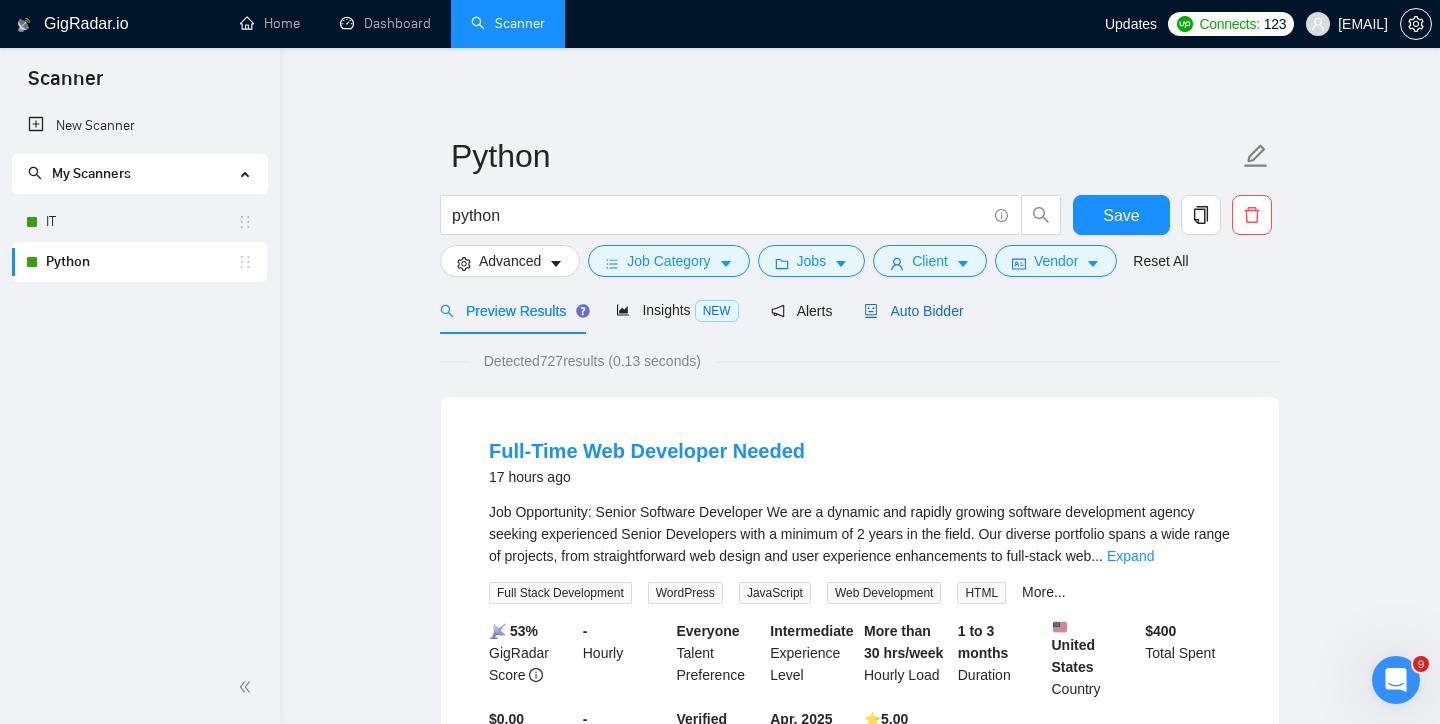 click on "Auto Bidder" at bounding box center (913, 311) 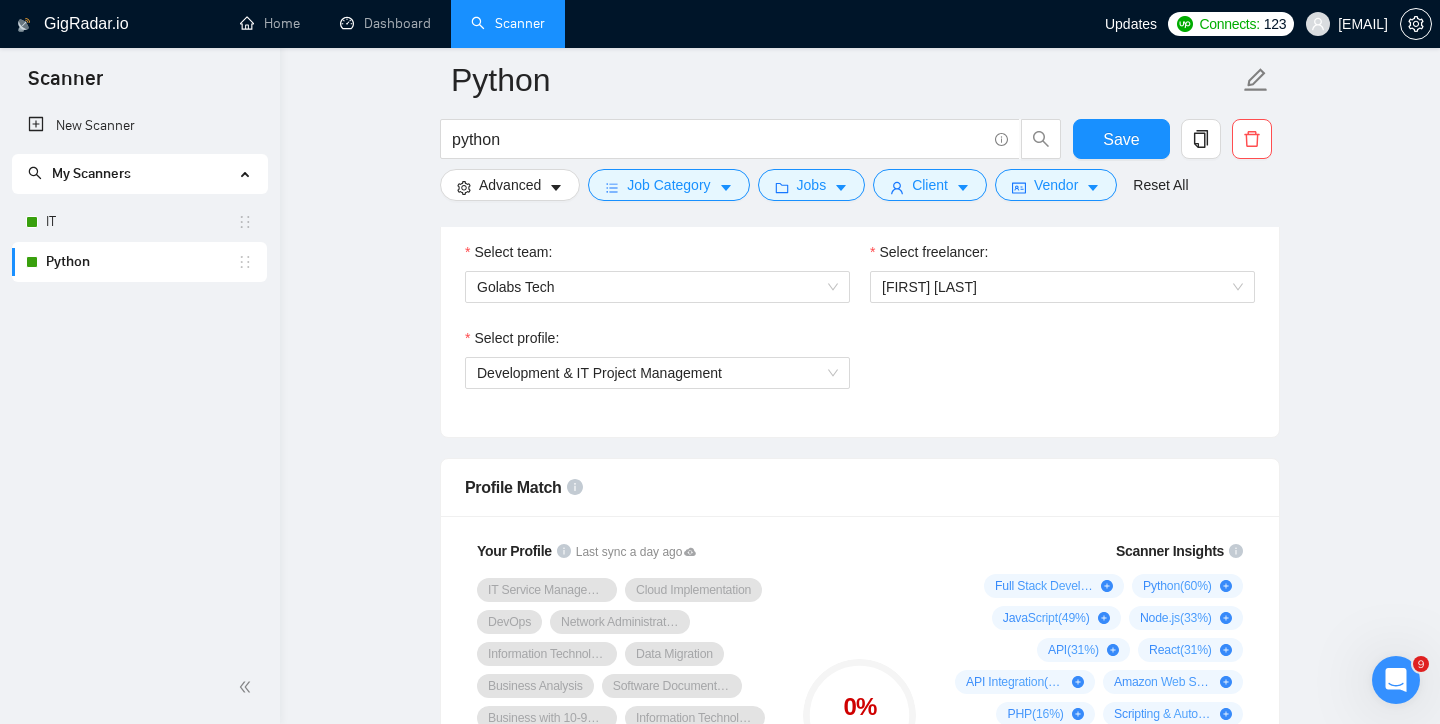 scroll, scrollTop: 1072, scrollLeft: 0, axis: vertical 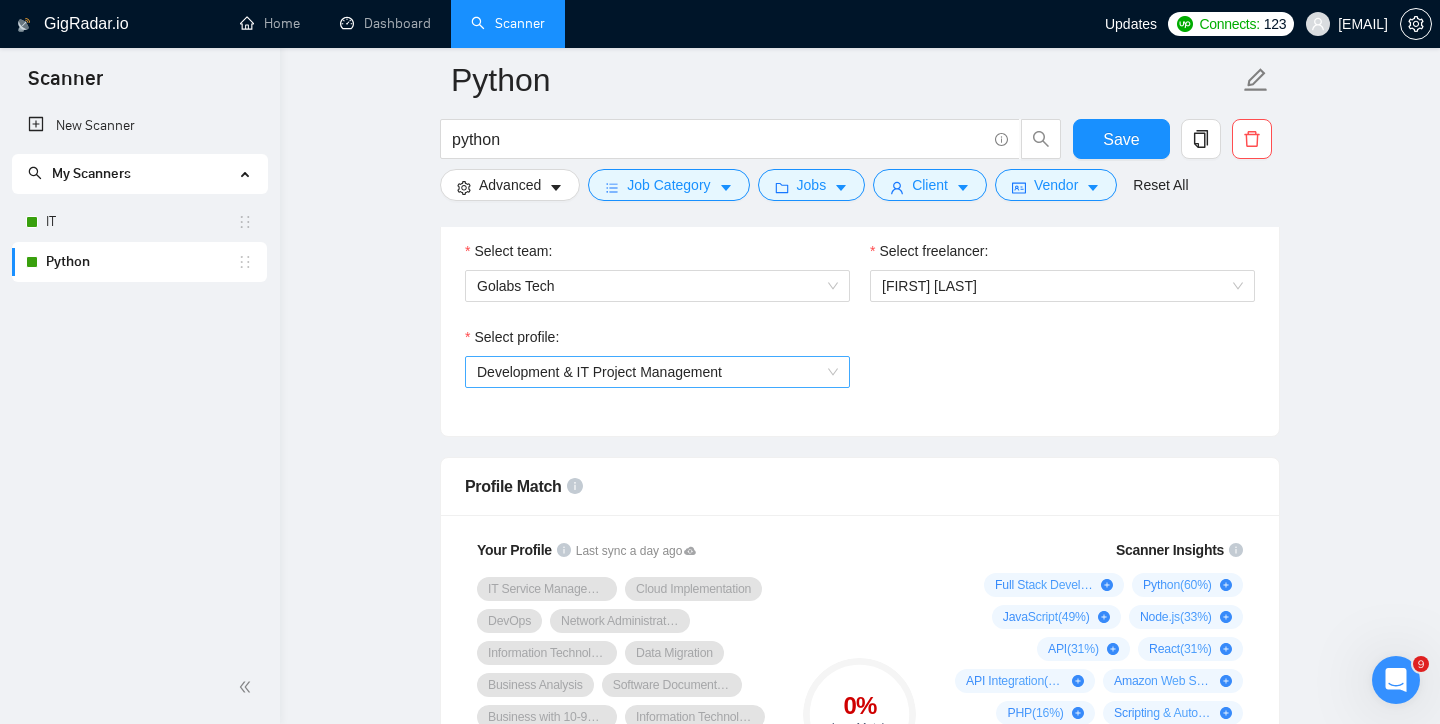 click on "Development & IT Project Management" at bounding box center [657, 372] 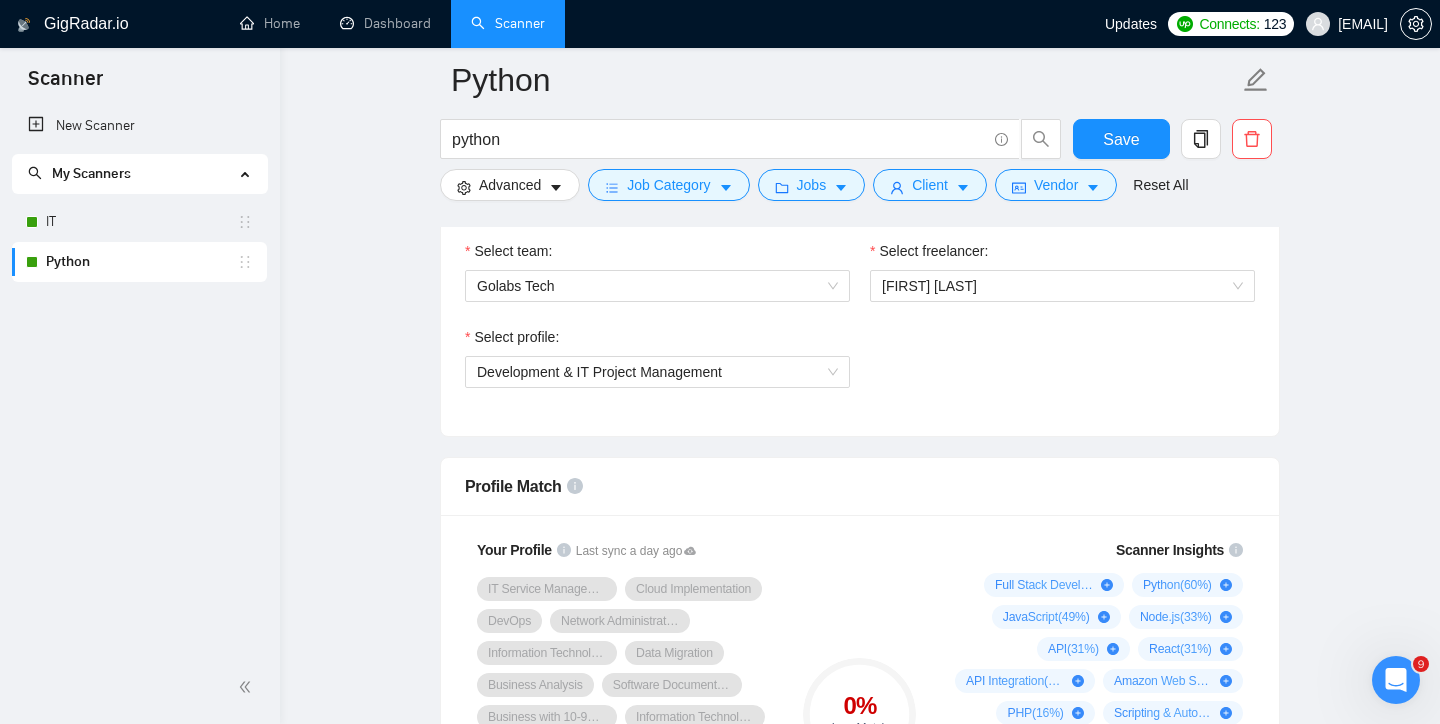 click on "Python python Save Advanced   Job Category   Jobs   Client   Vendor   Reset All Preview Results Insights NEW Alerts Auto Bidder Auto Bidding Enabled Auto Bidding Enabled: ON Auto Bidder Schedule Auto Bidding Type: Automated (recommended) Semi-automated Auto Bidding Schedule: 24/7 Custom Custom Auto Bidder Schedule Repeat every week on Monday Tuesday Wednesday Thursday Friday Saturday Sunday Active Hours ( America/Chicago ): From: To: ( 24  hours) America/Chicago Auto Bidding Type Select your bidding algorithm: Choose the algorithm for you bidding. The price per proposal does not include your connects expenditure. Template Bidder Works great for narrow segments and short cover letters that don't change. 0.50  credits / proposal Sardor AI 🤖 Personalise your cover letter with ai [placeholders] 1.00  credits / proposal Experimental Laziza AI  👑   NEW   Learn more 2.00  credits / proposal $14.02 savings Team & Freelancer Select team: Golabs Tech Select freelancer: Karina Schulz Select profile: Profile Match" at bounding box center [860, 1935] 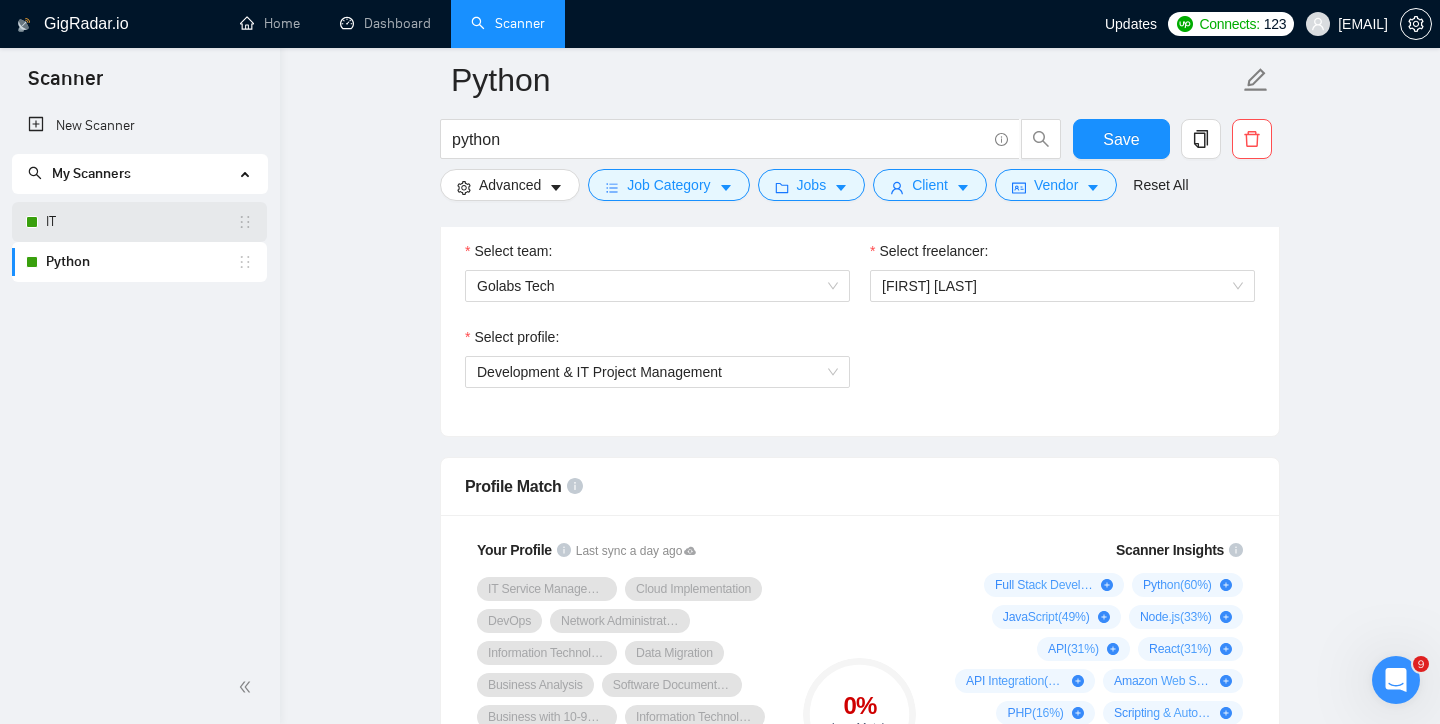 click on "IT" at bounding box center [141, 222] 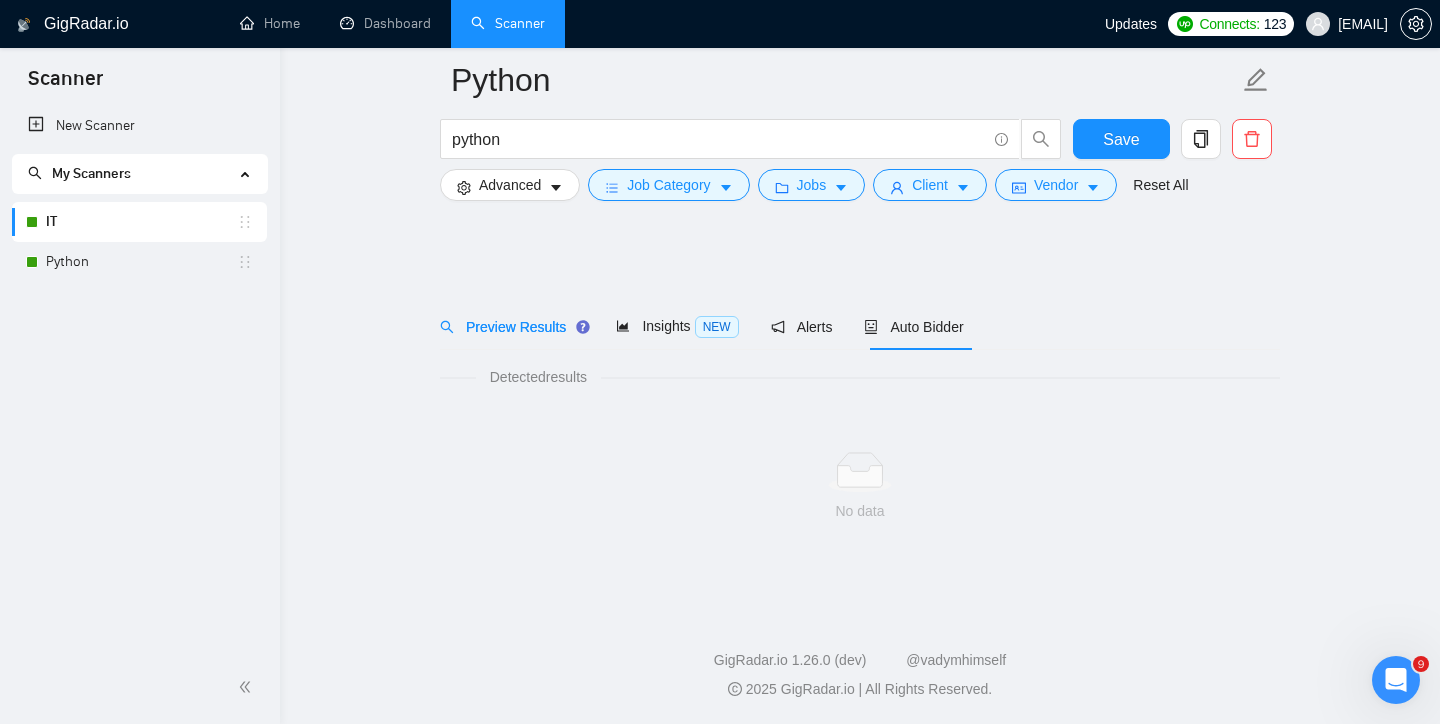 scroll, scrollTop: 6, scrollLeft: 0, axis: vertical 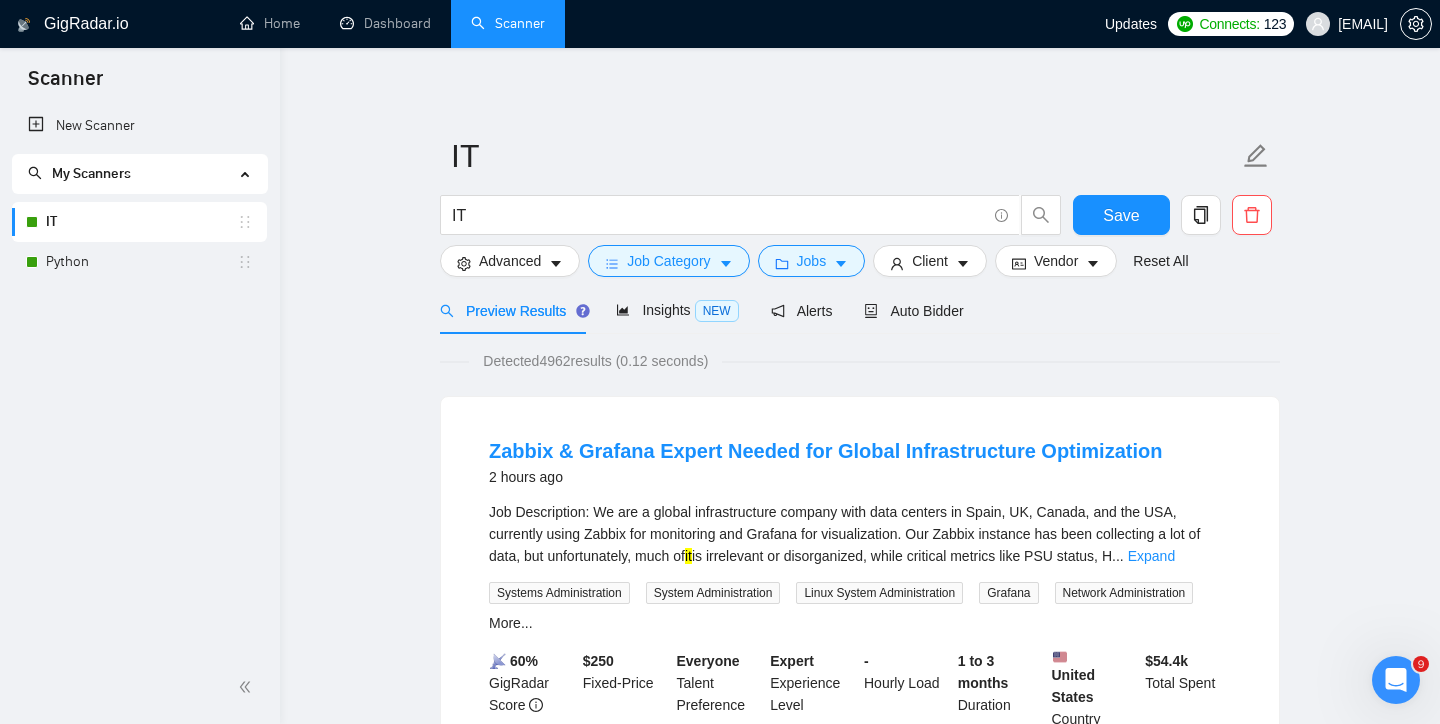 click on "IT IT Save Advanced   Job Category   Jobs   Client   Vendor   Reset All" at bounding box center [860, 205] 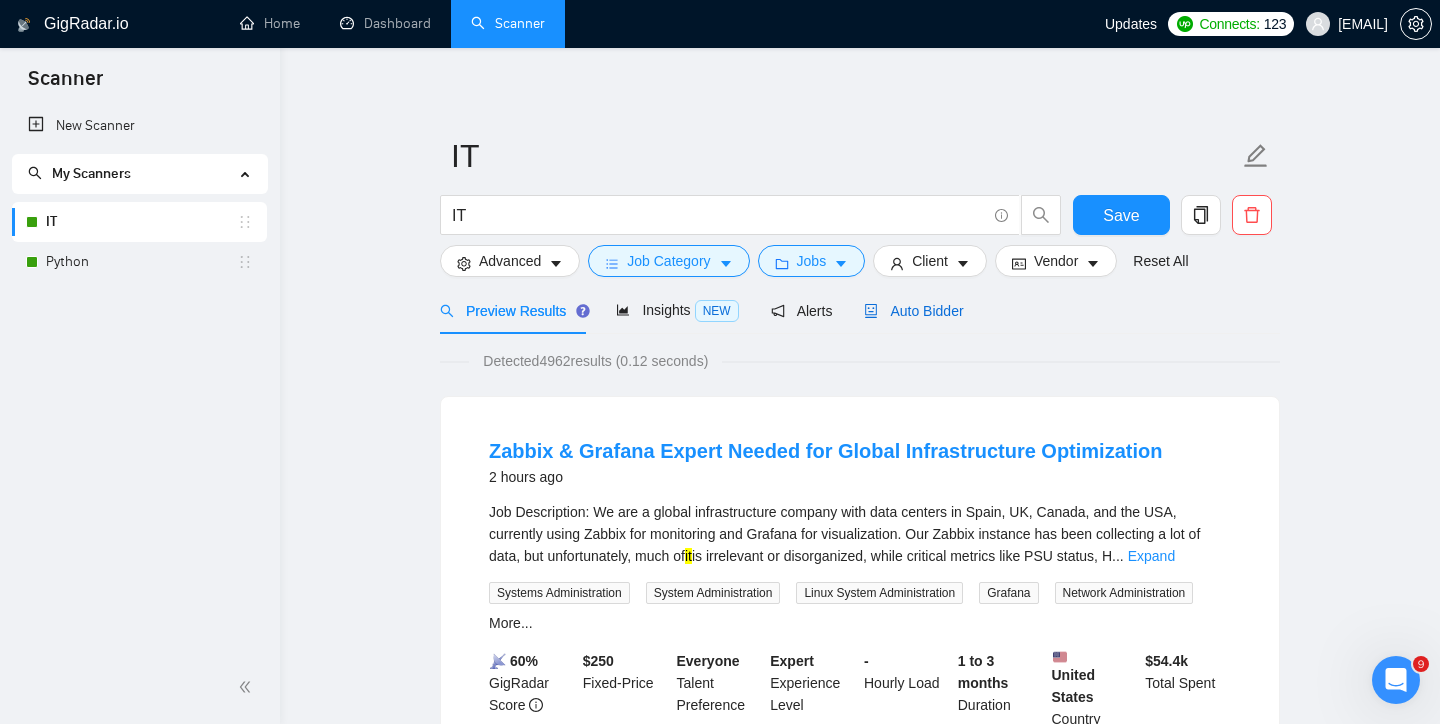 click on "Auto Bidder" at bounding box center (913, 311) 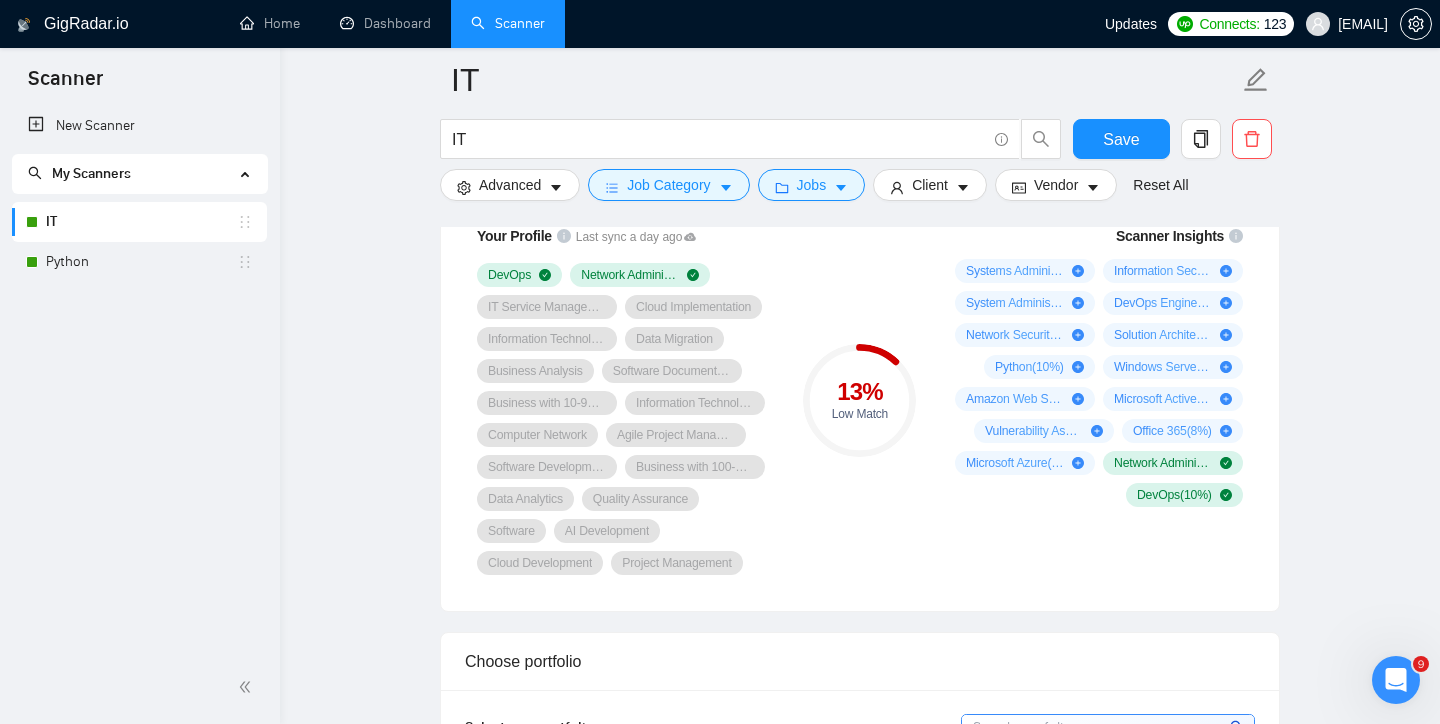 scroll, scrollTop: 1388, scrollLeft: 0, axis: vertical 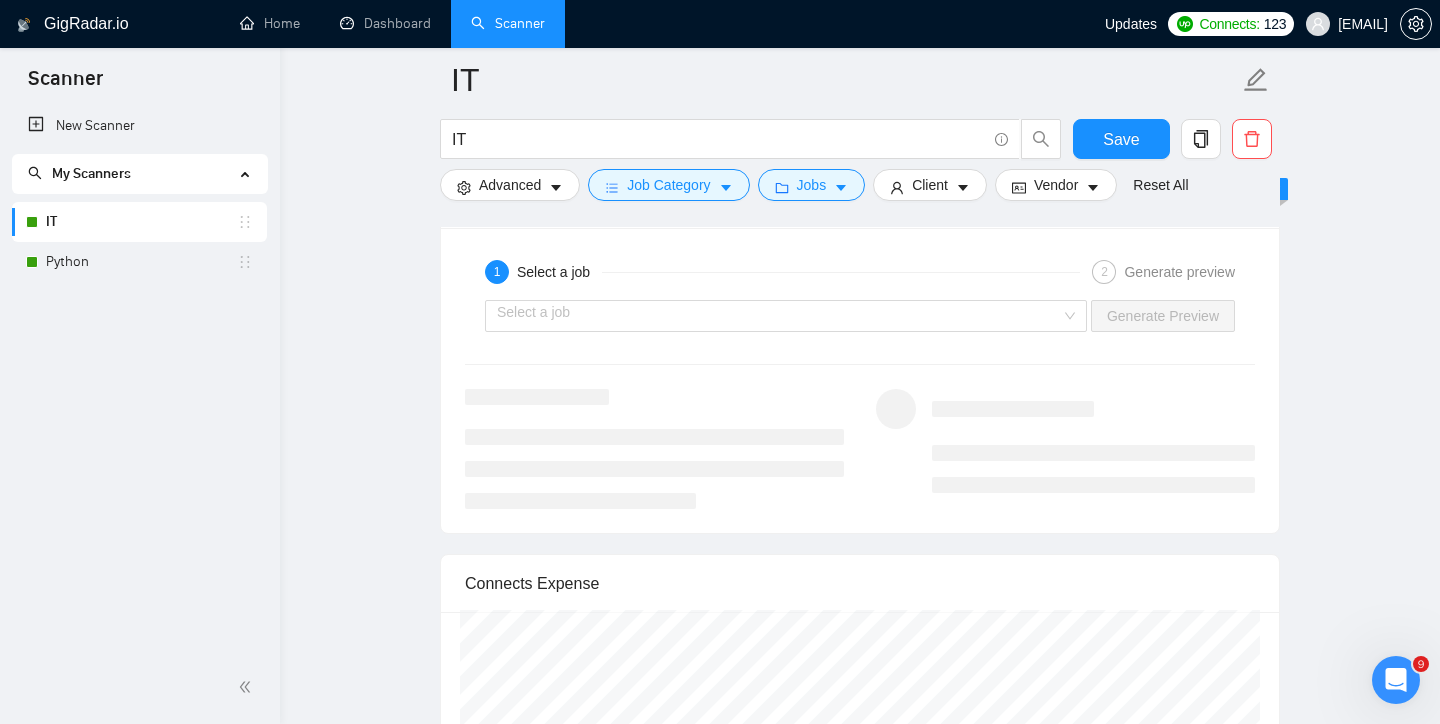 click on "1 Select a job 2 Generate preview" at bounding box center (860, 272) 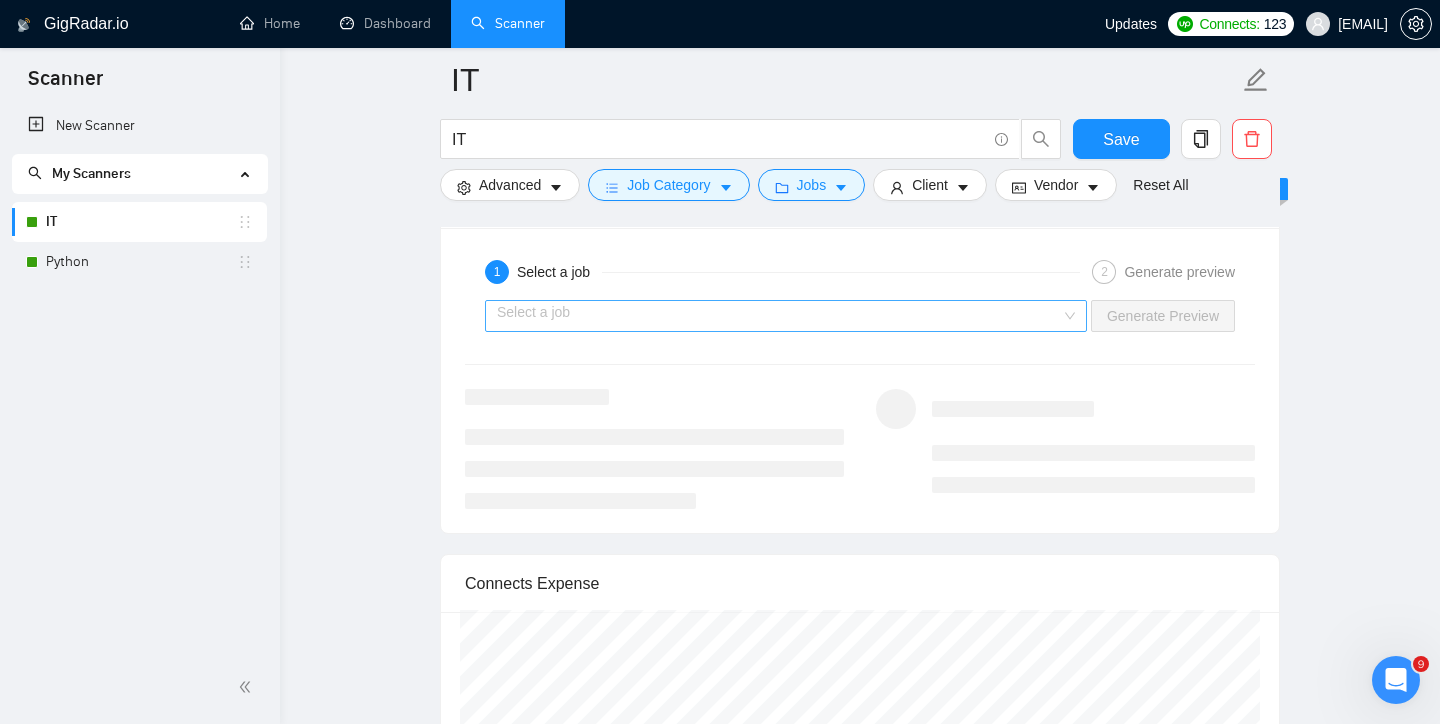 click at bounding box center (779, 316) 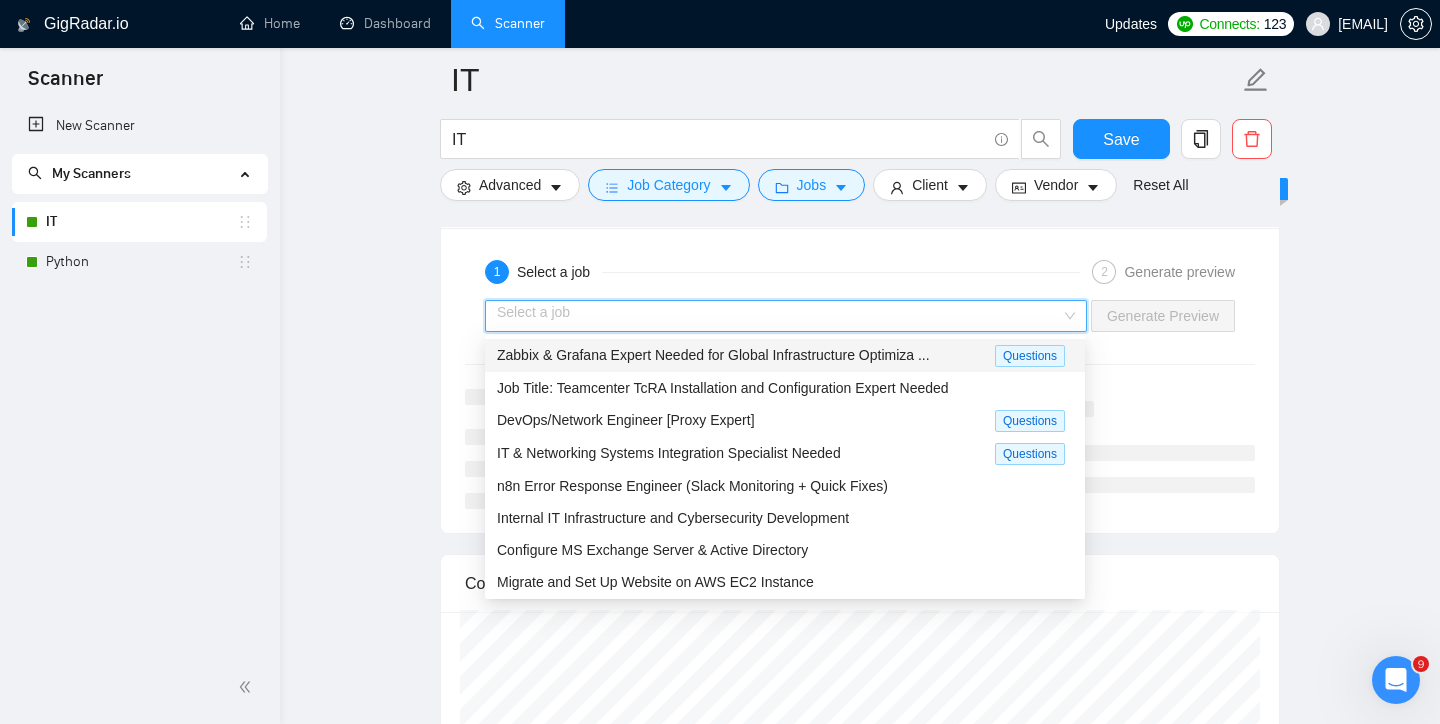 click on "1 Select a job 2 Generate preview Select a job Generate Preview" at bounding box center (860, 380) 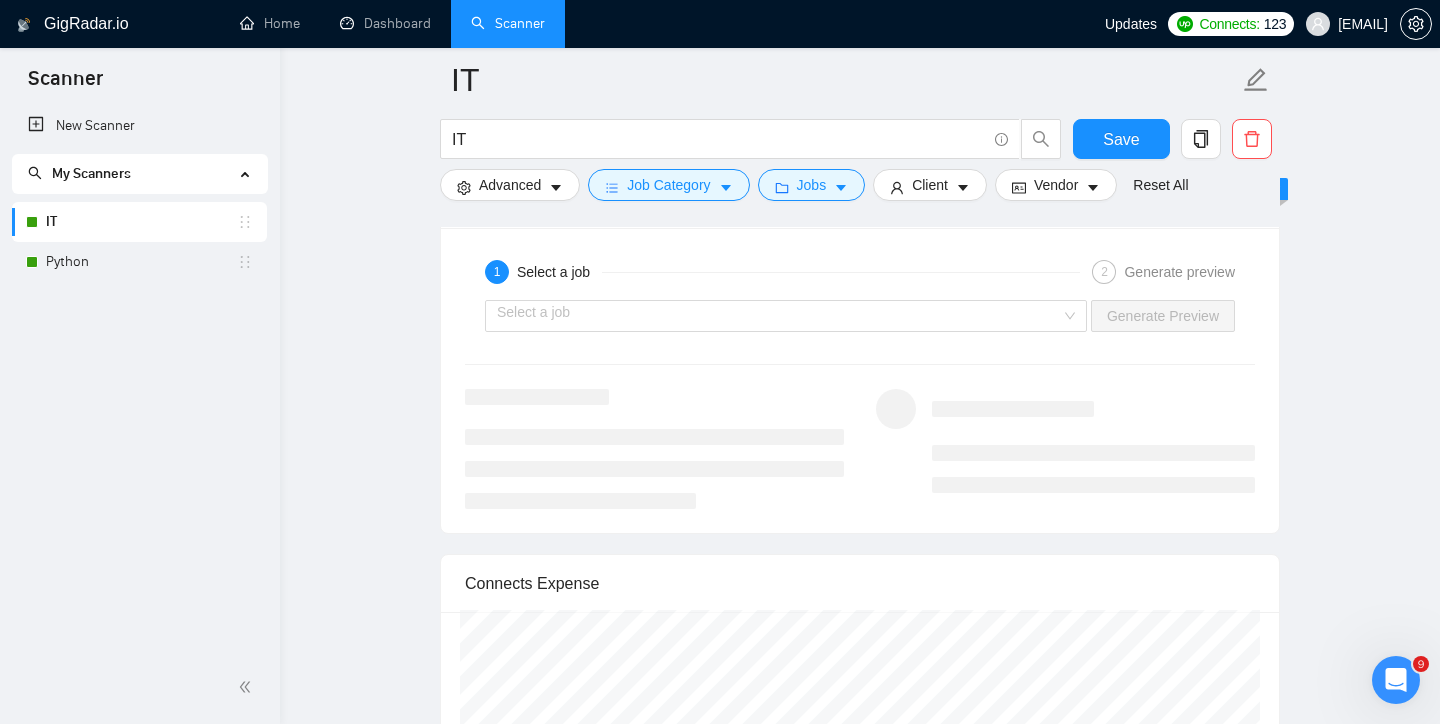 scroll, scrollTop: 4209, scrollLeft: 0, axis: vertical 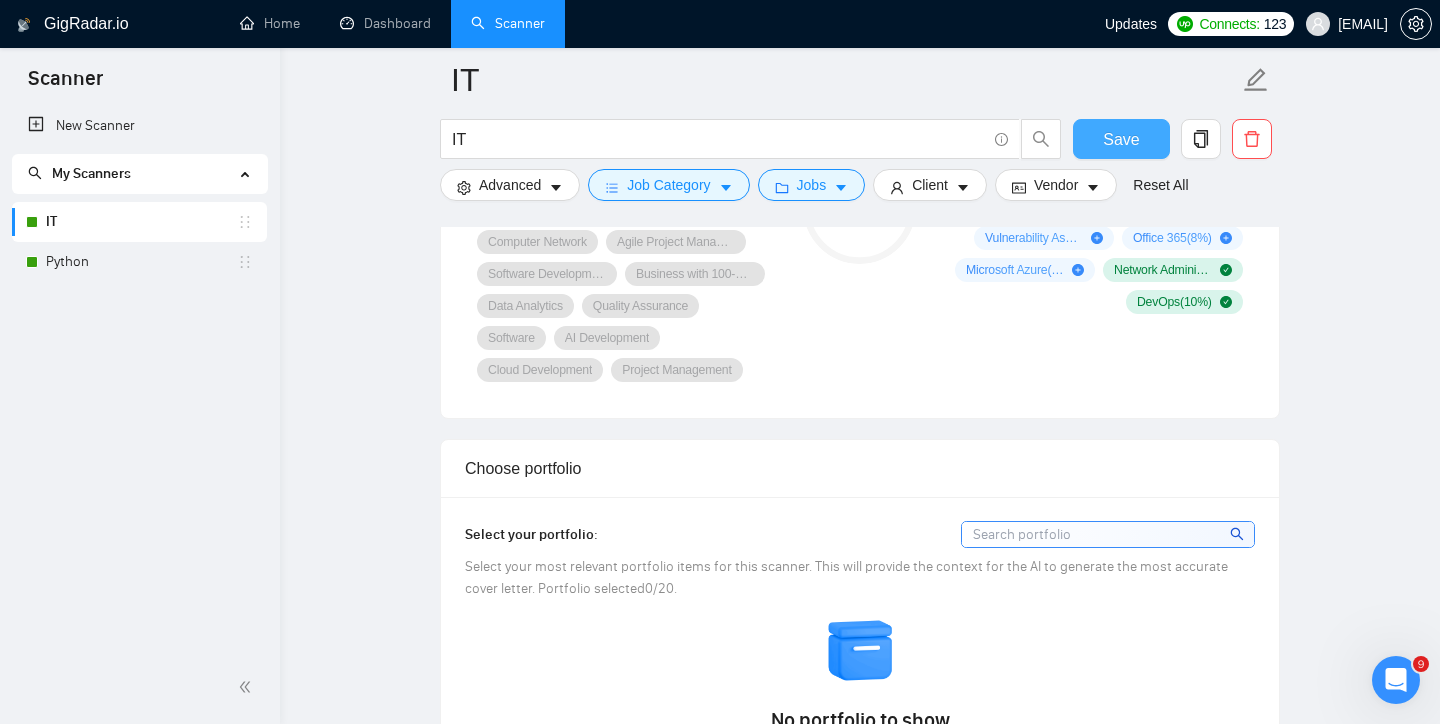 click on "Save" at bounding box center (1121, 144) 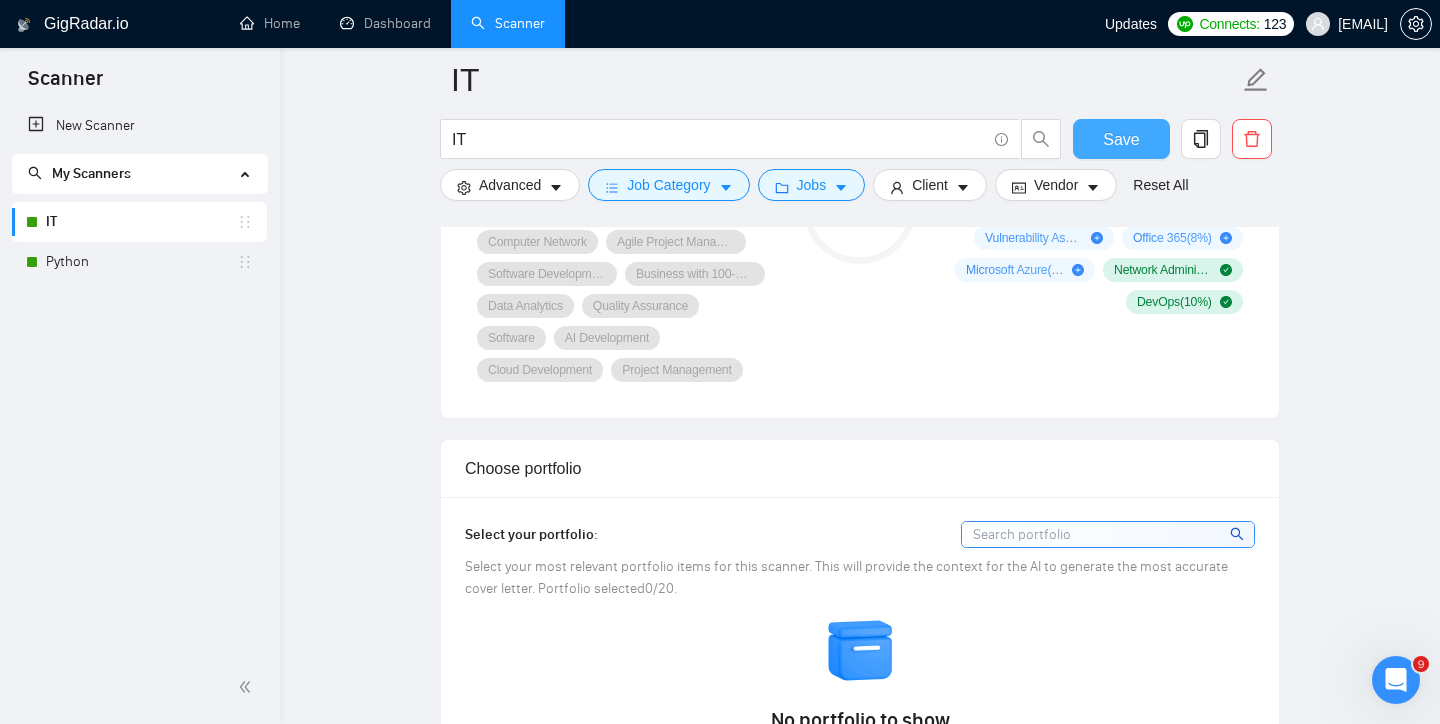 click on "Save" at bounding box center [1121, 139] 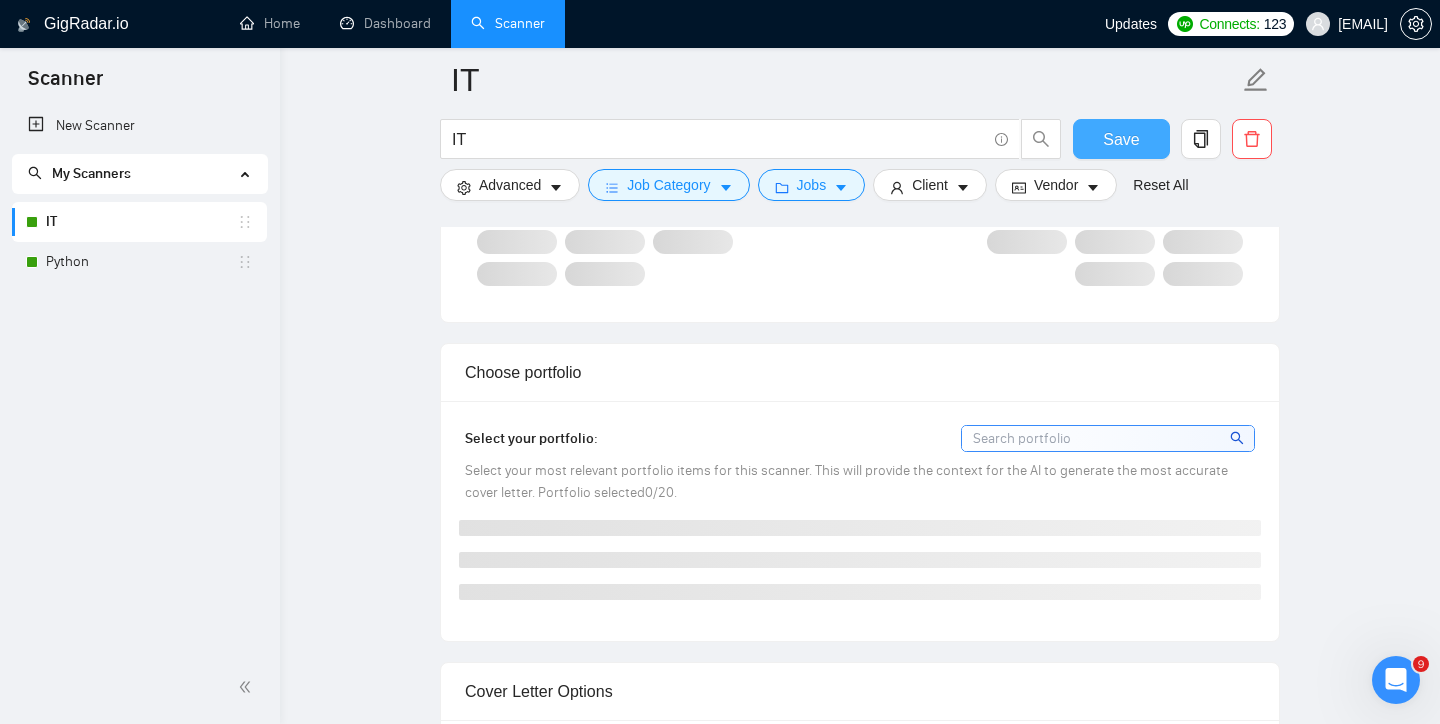 type 